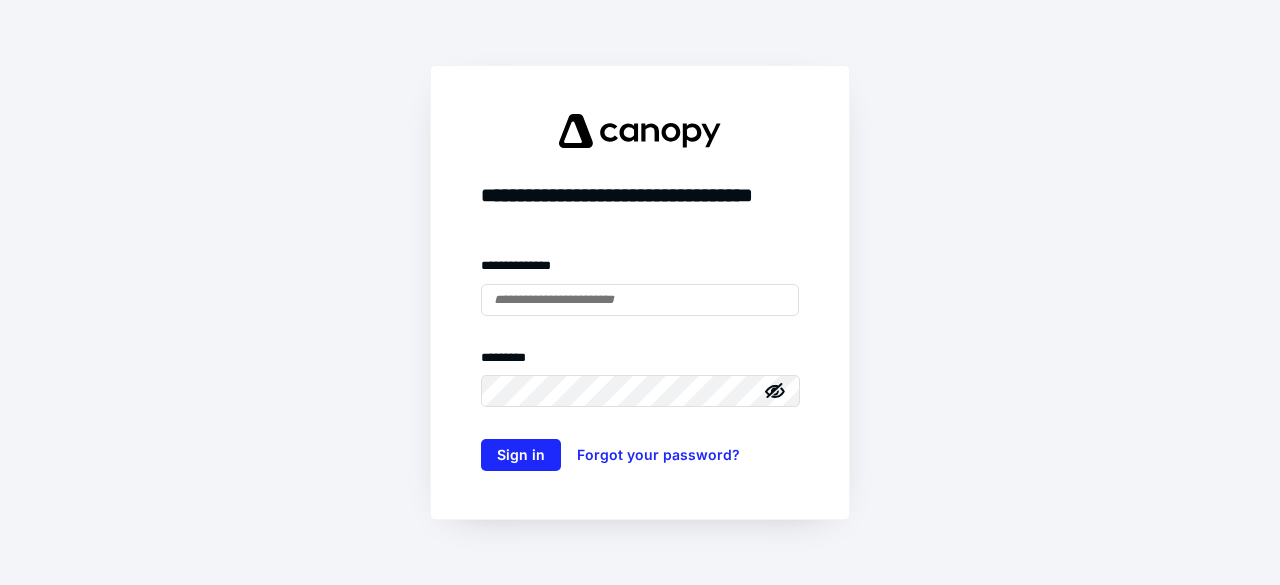 scroll, scrollTop: 0, scrollLeft: 0, axis: both 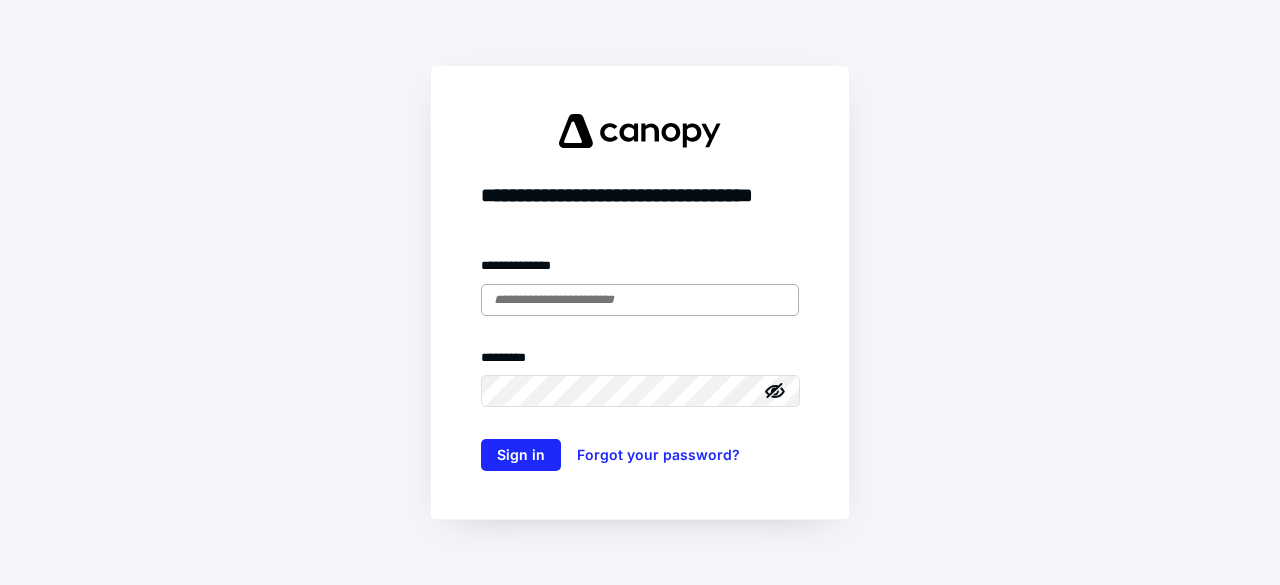 click at bounding box center [640, 300] 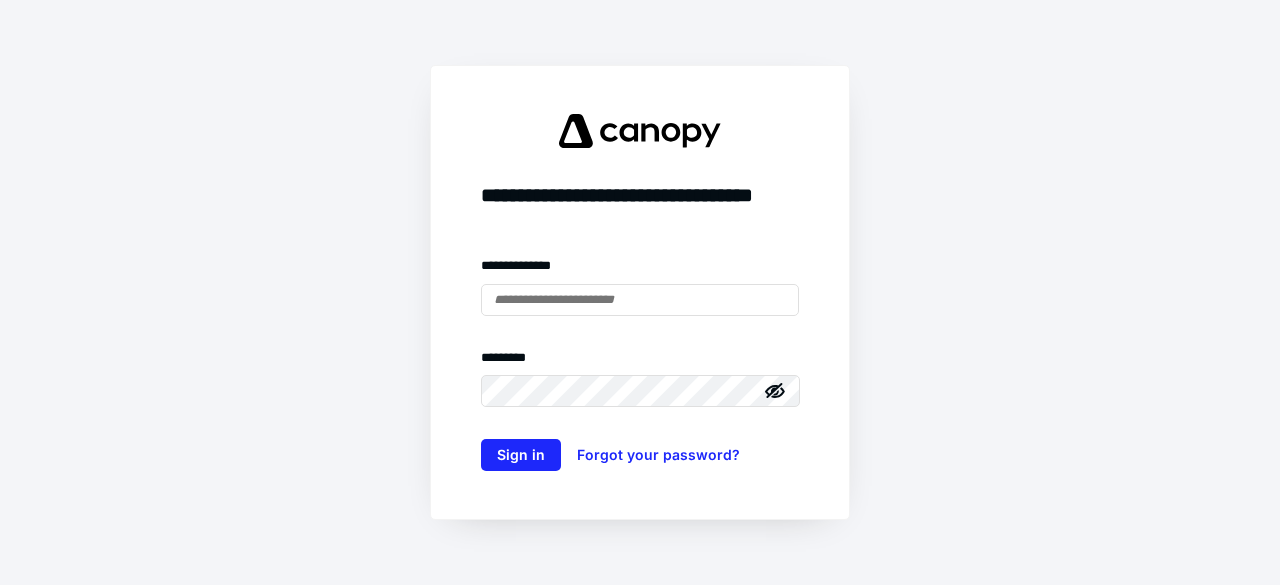 type on "**********" 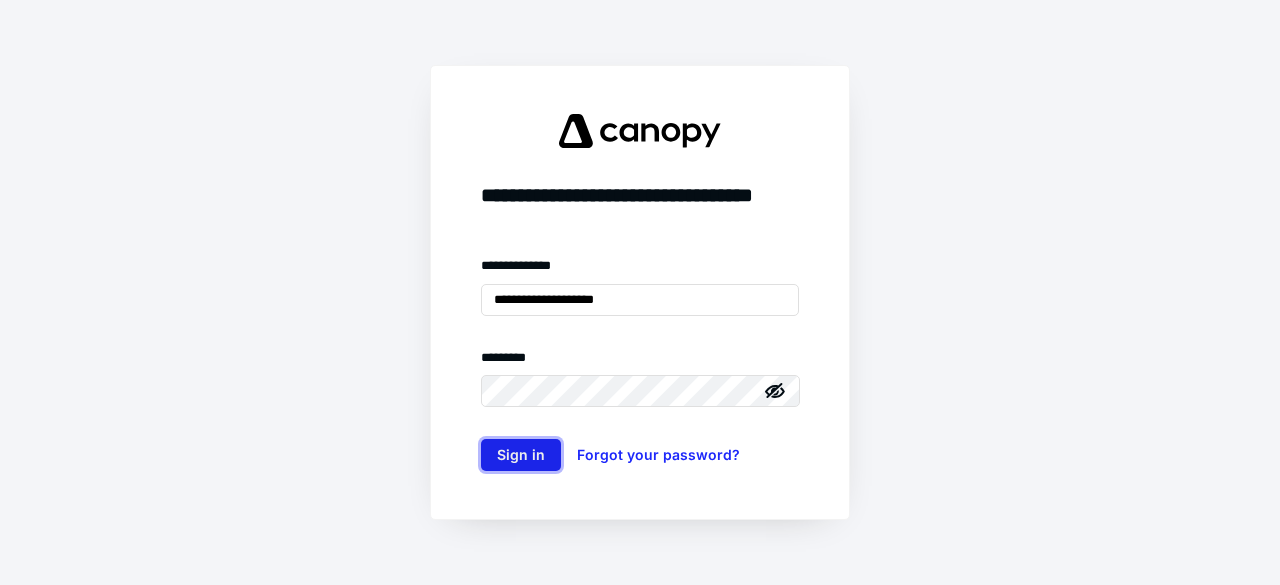 click on "Sign in" at bounding box center (521, 455) 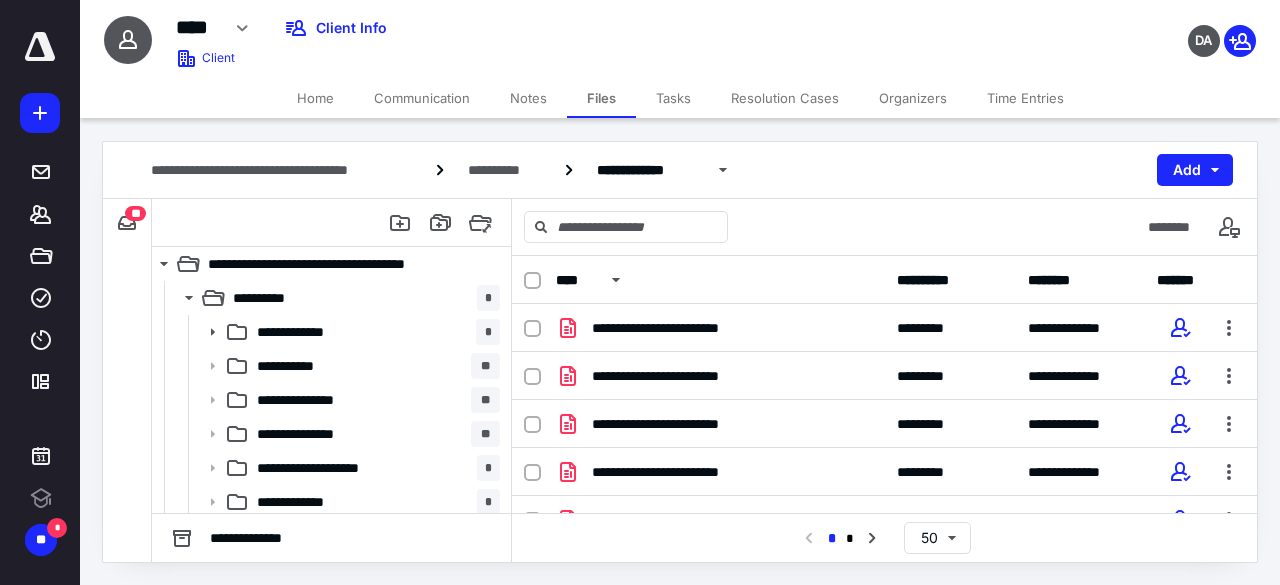 scroll, scrollTop: 0, scrollLeft: 0, axis: both 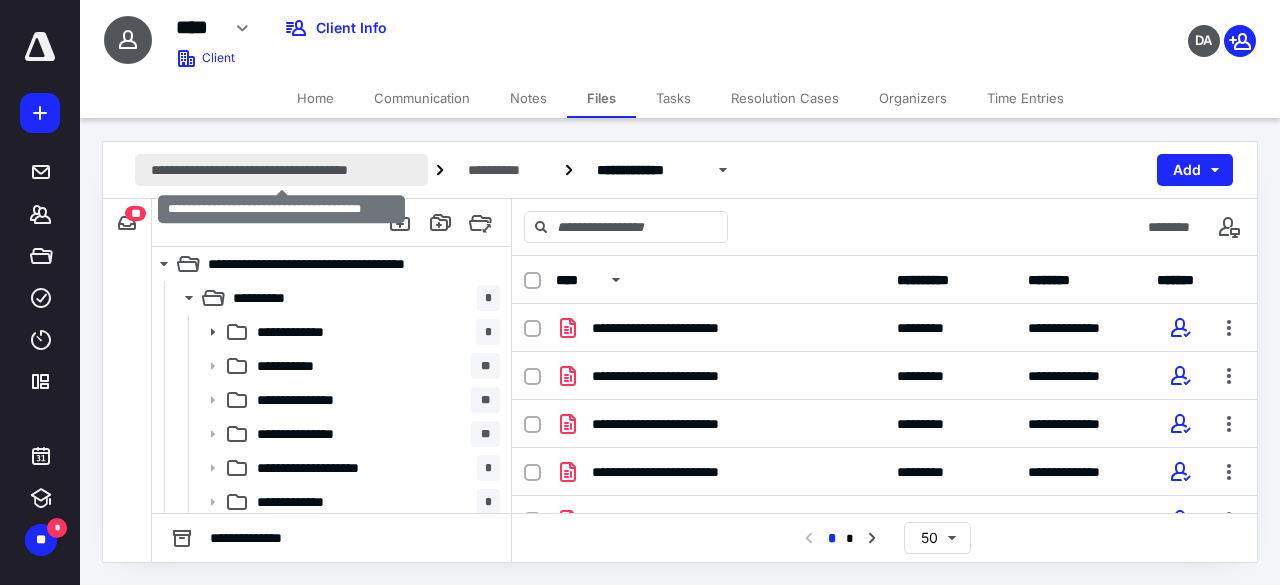 click on "**********" at bounding box center [281, 170] 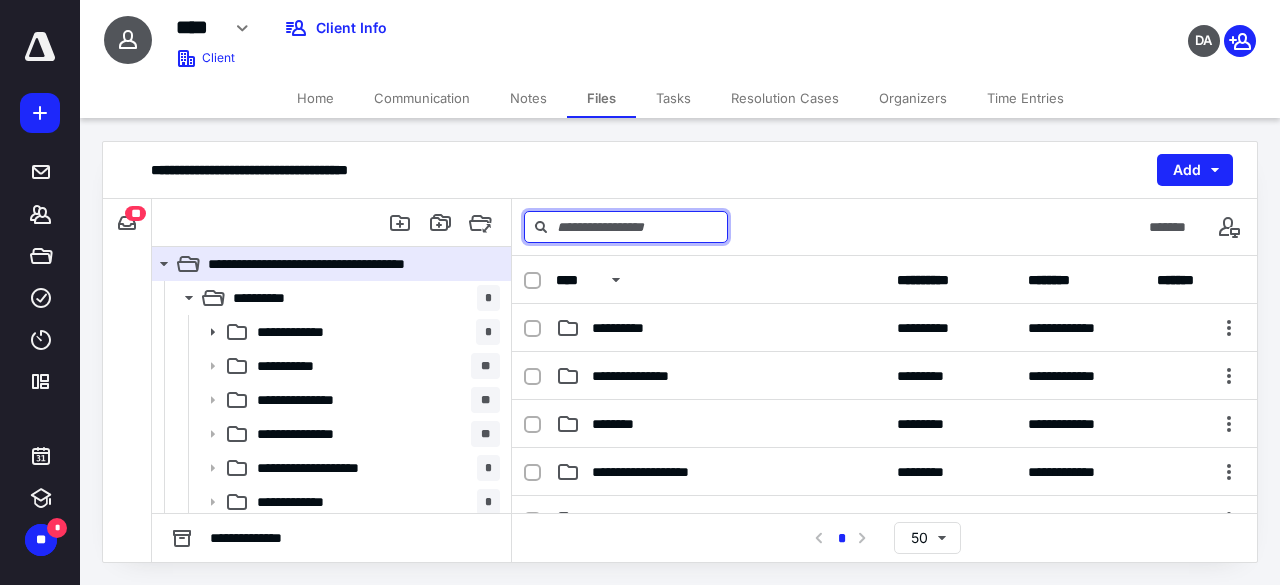 click at bounding box center [626, 227] 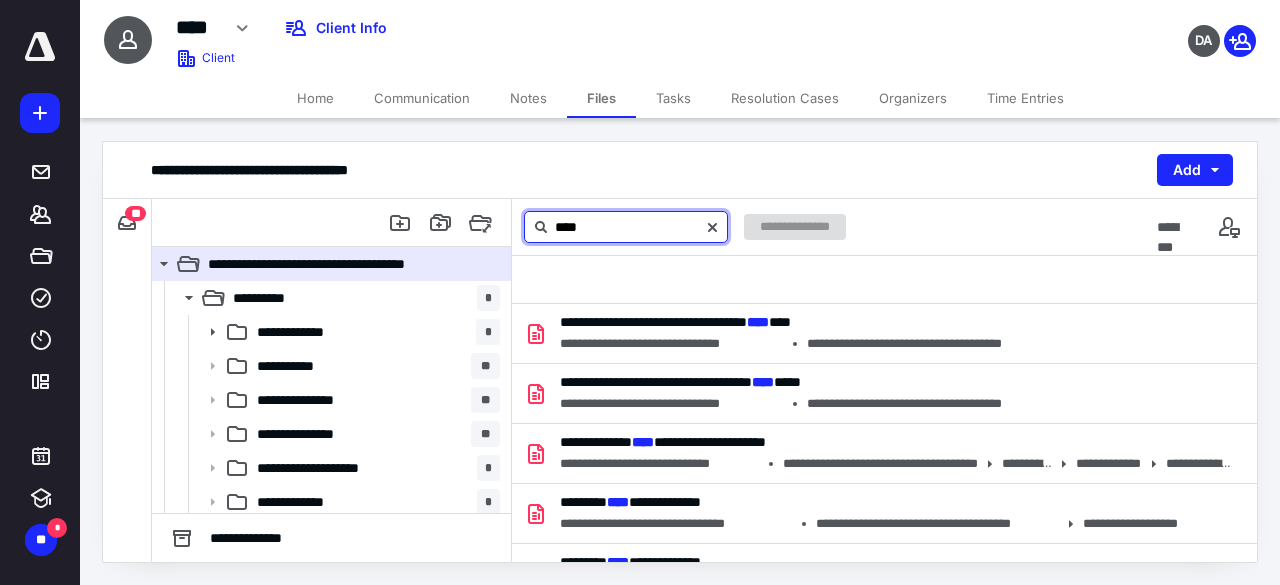 type on "****" 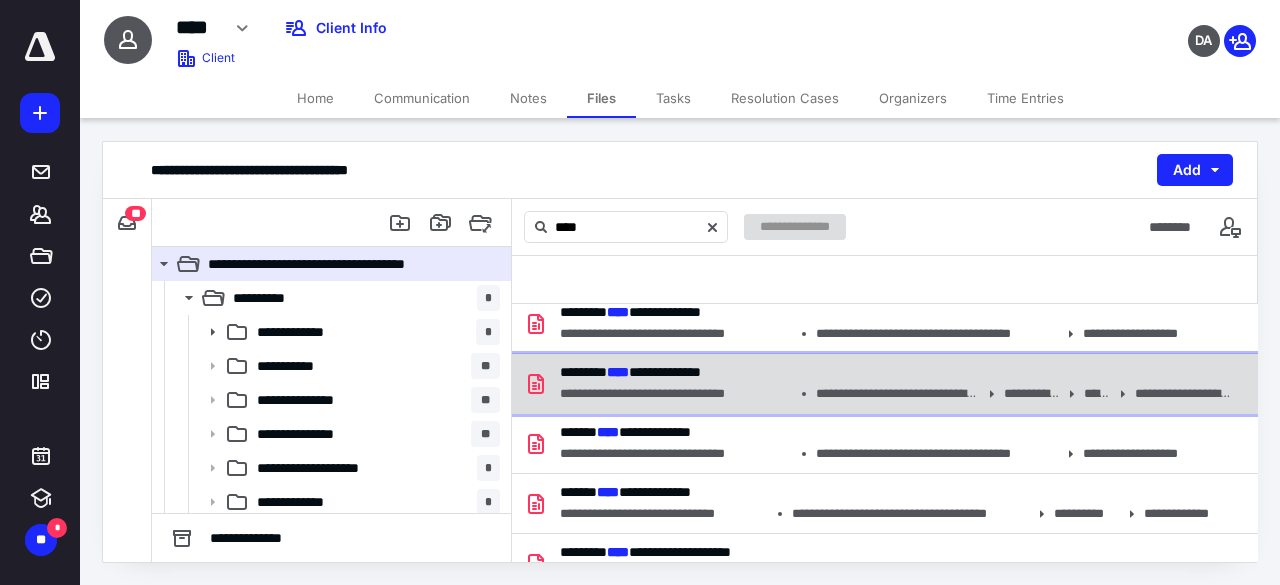 click on "**********" at bounding box center [676, 394] 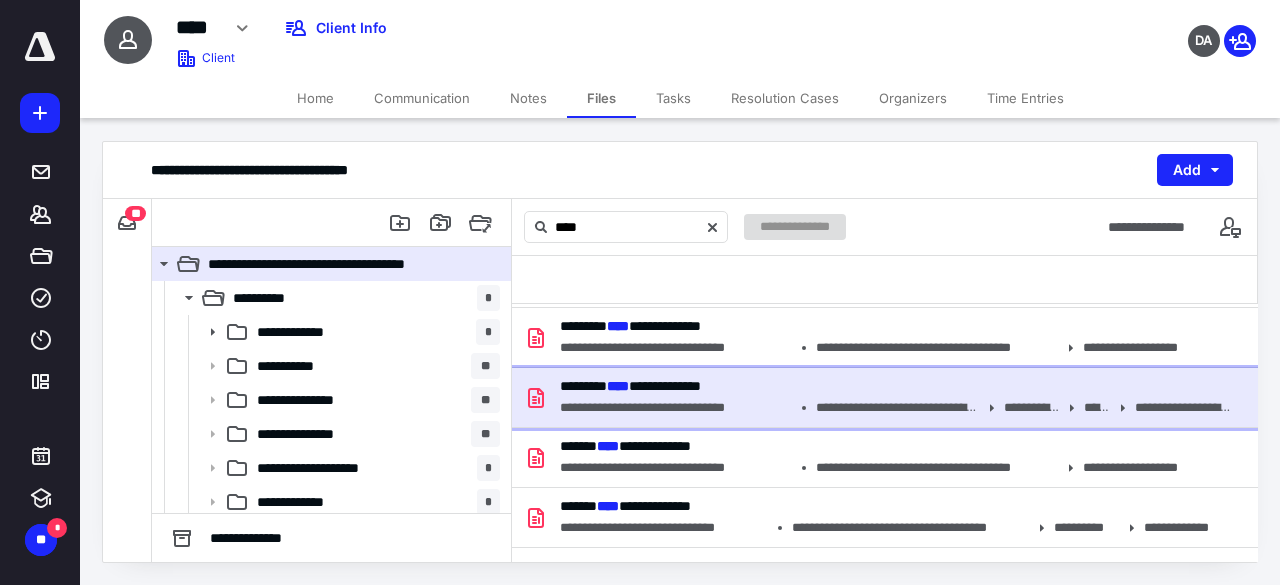 click on "**********" at bounding box center (630, 386) 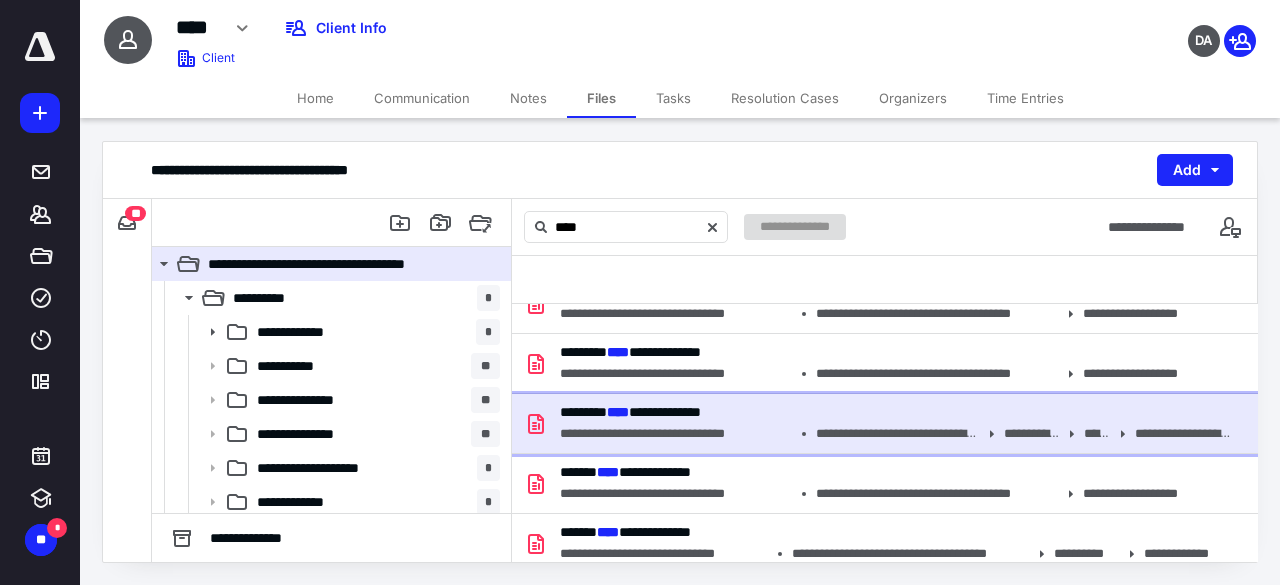 click on "**********" at bounding box center [889, 412] 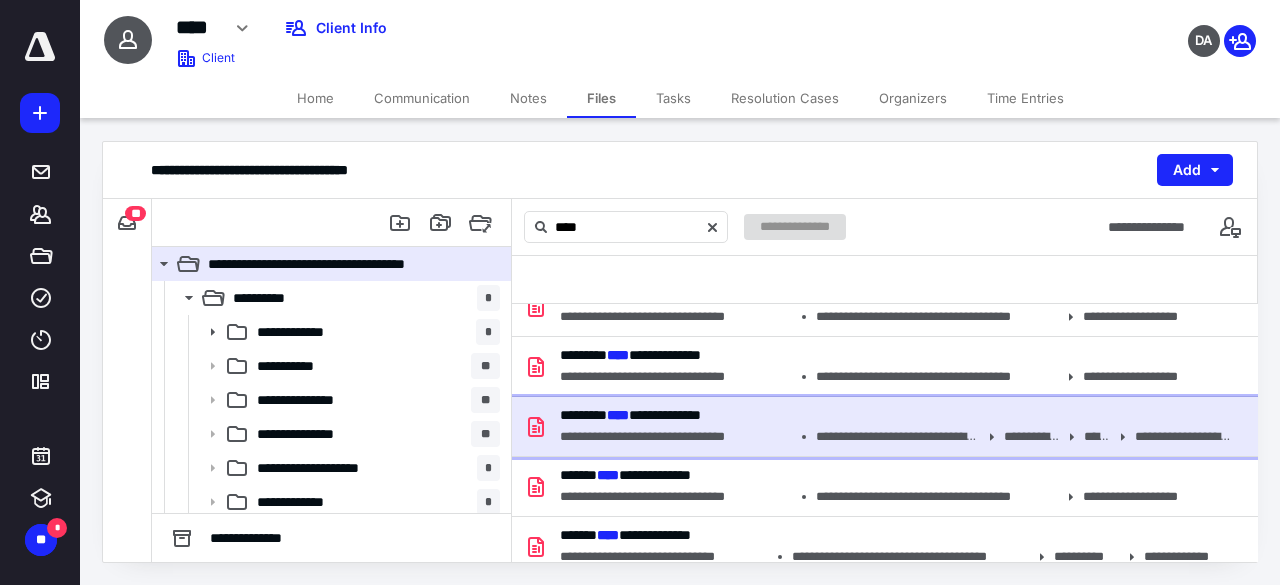 click on "**********" at bounding box center [889, 415] 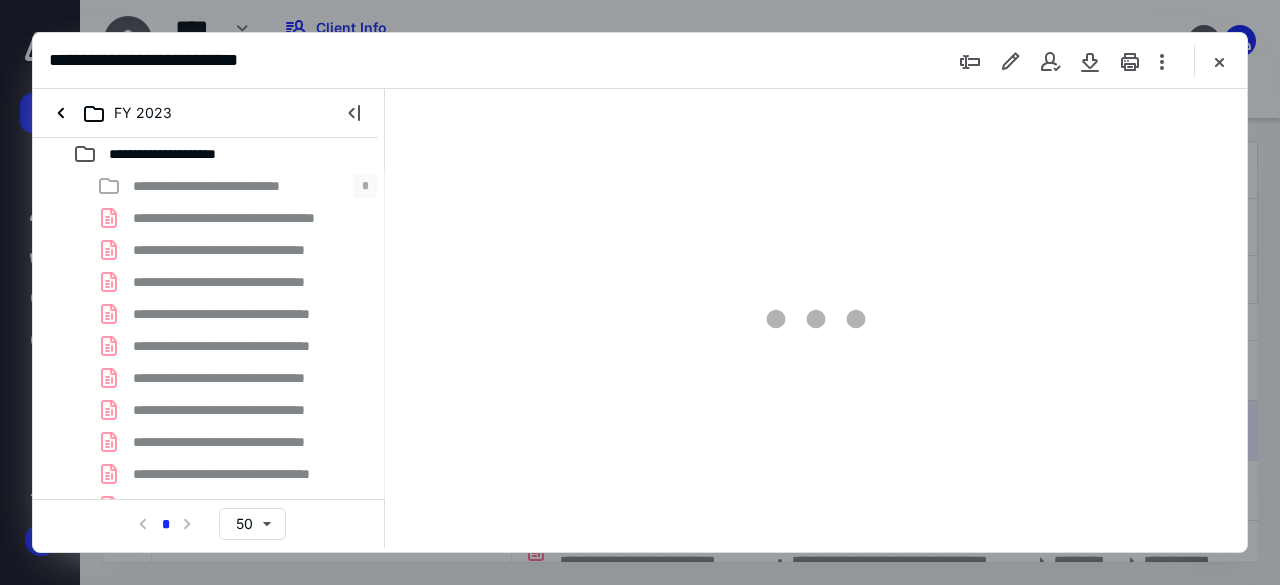 scroll, scrollTop: 0, scrollLeft: 0, axis: both 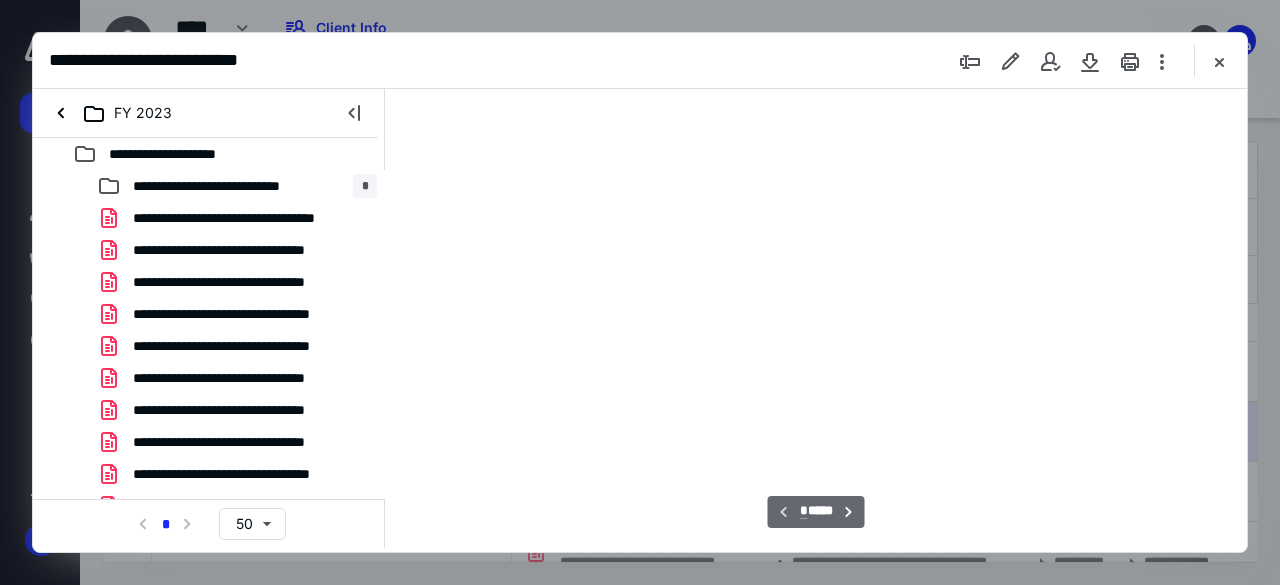 type on "107" 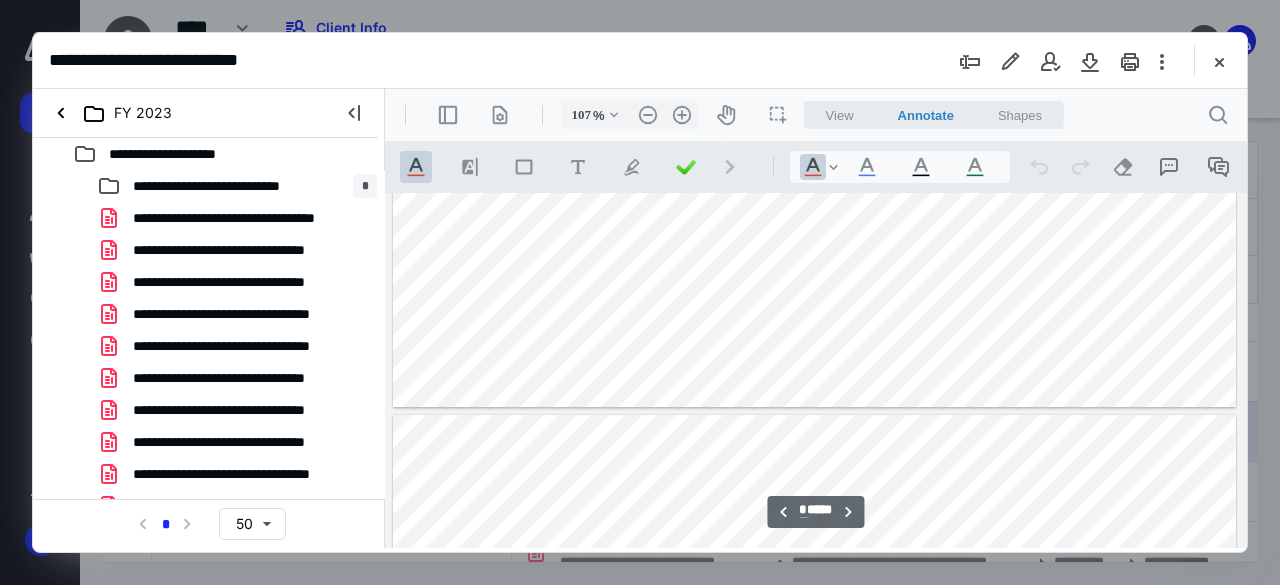 type on "*" 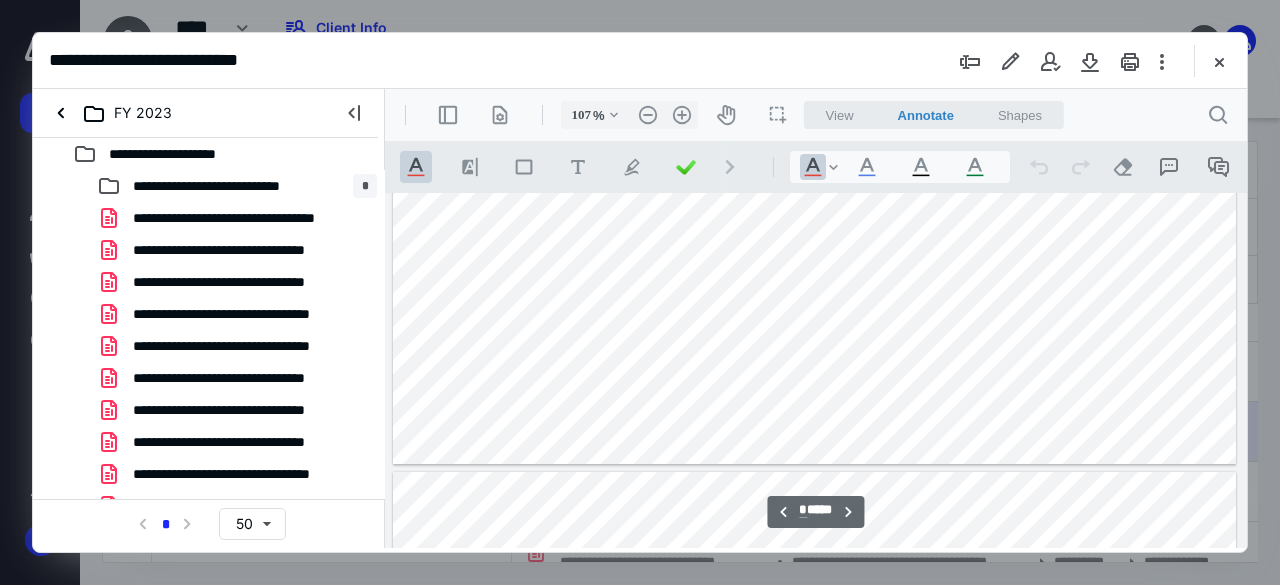 scroll, scrollTop: 1704, scrollLeft: 0, axis: vertical 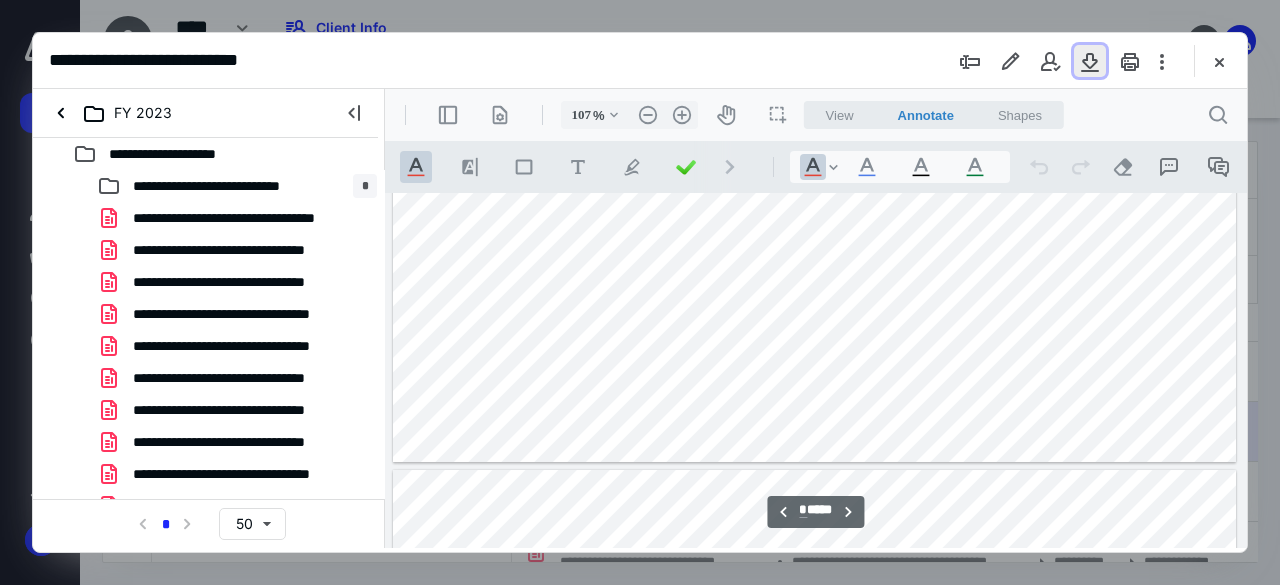 click at bounding box center (1090, 61) 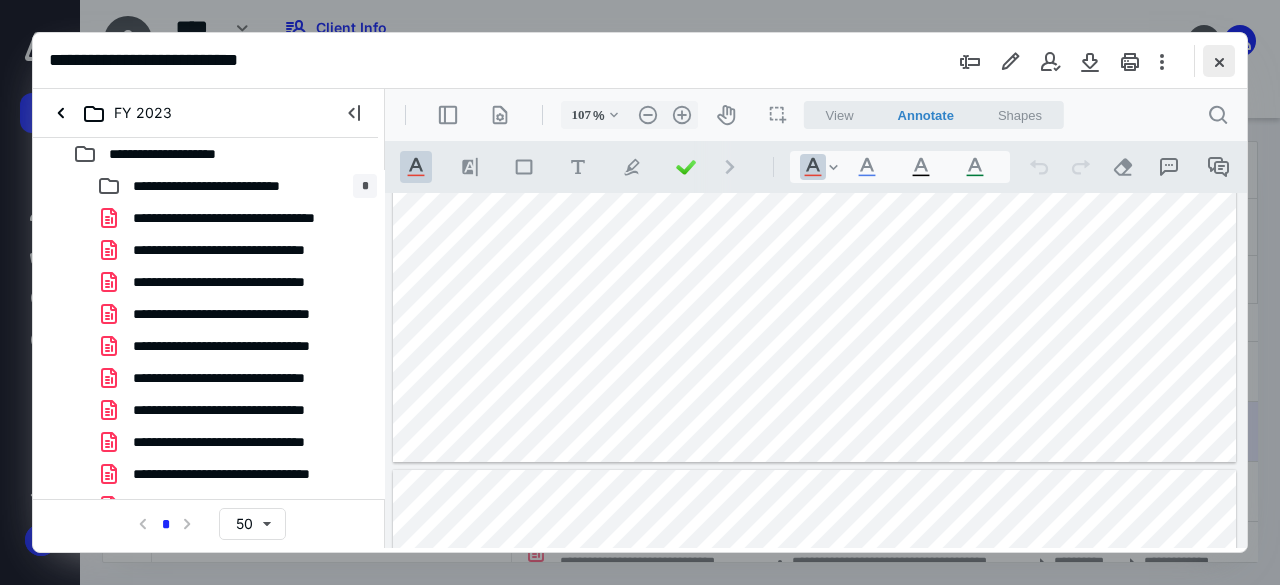 click at bounding box center (1219, 61) 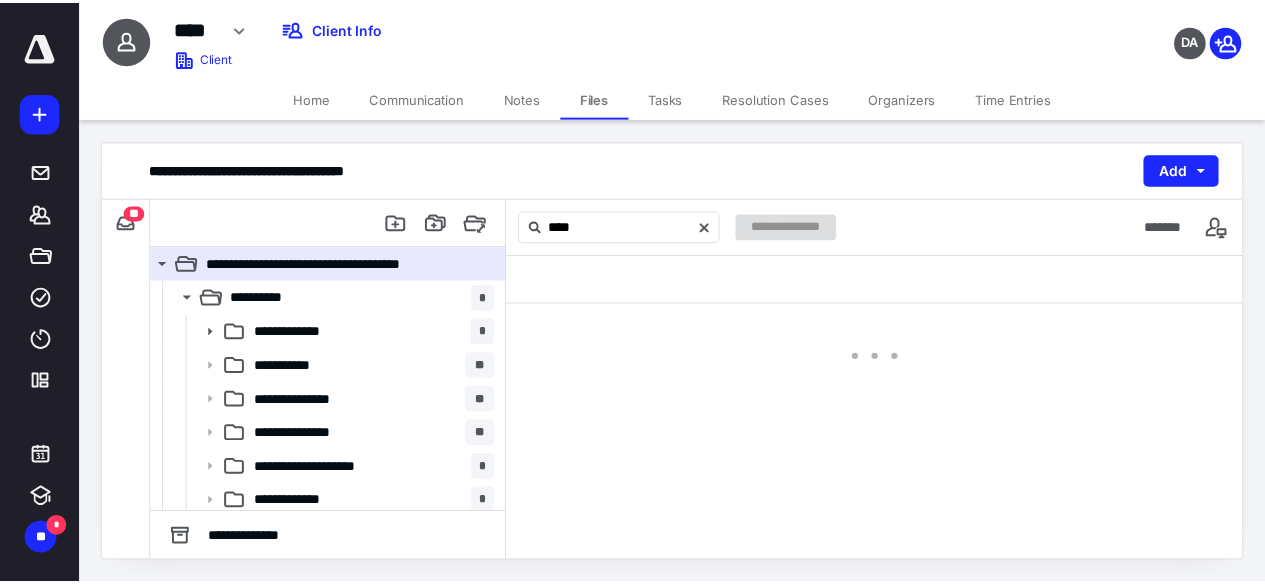 scroll, scrollTop: 5, scrollLeft: 0, axis: vertical 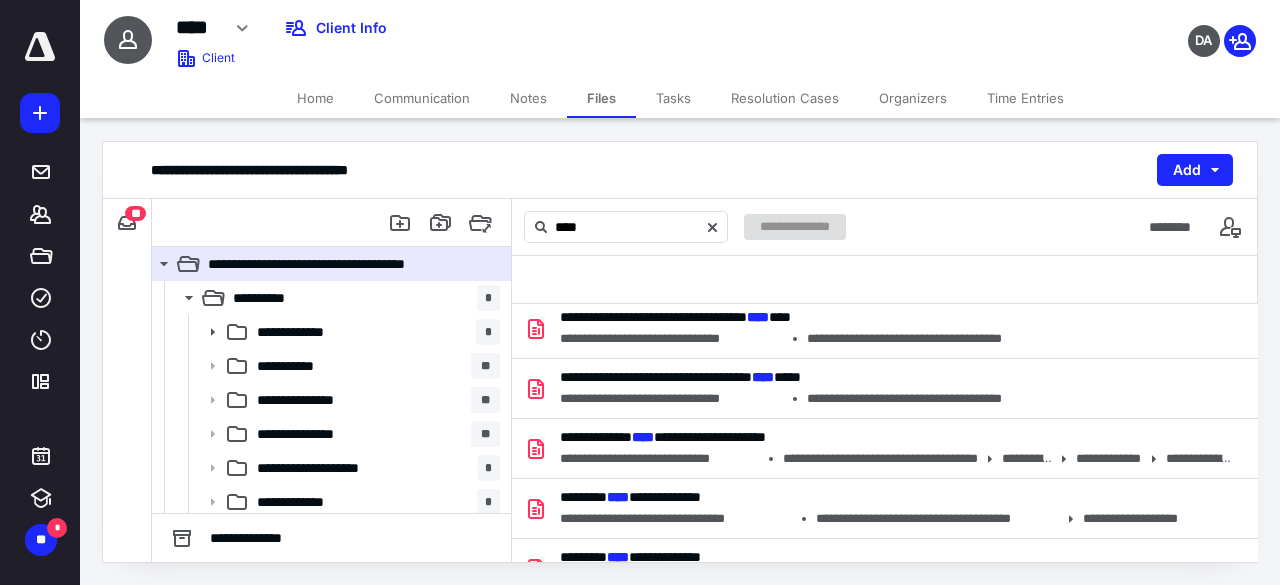 click on "Time Entries" at bounding box center (1025, 98) 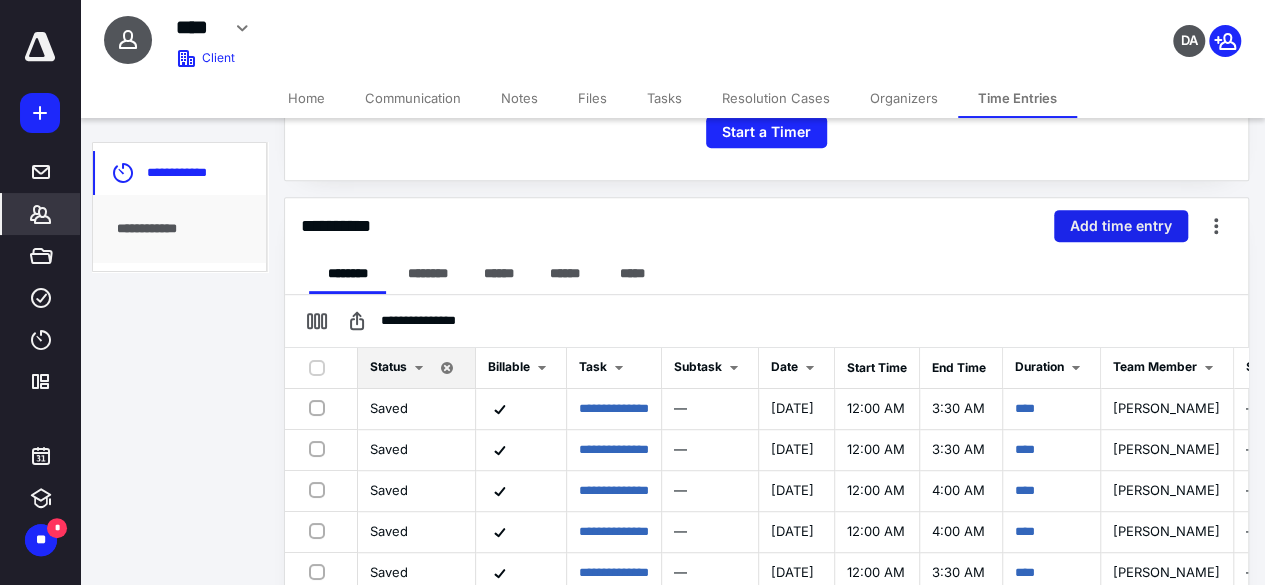 click on "Add time entry" at bounding box center [1121, 226] 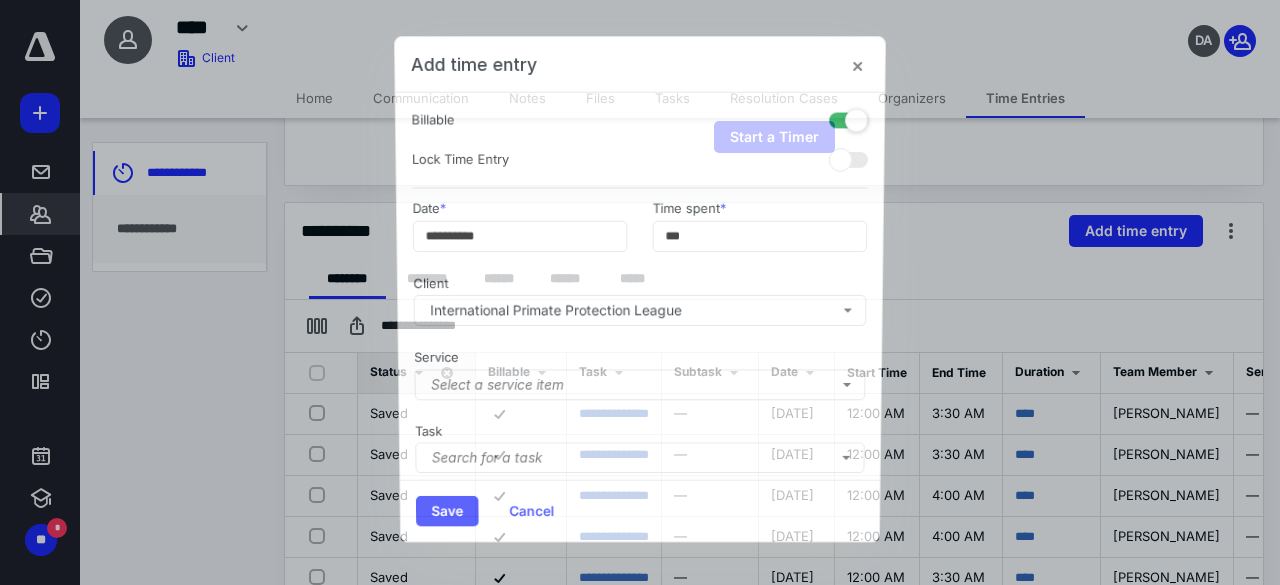 scroll, scrollTop: 361, scrollLeft: 0, axis: vertical 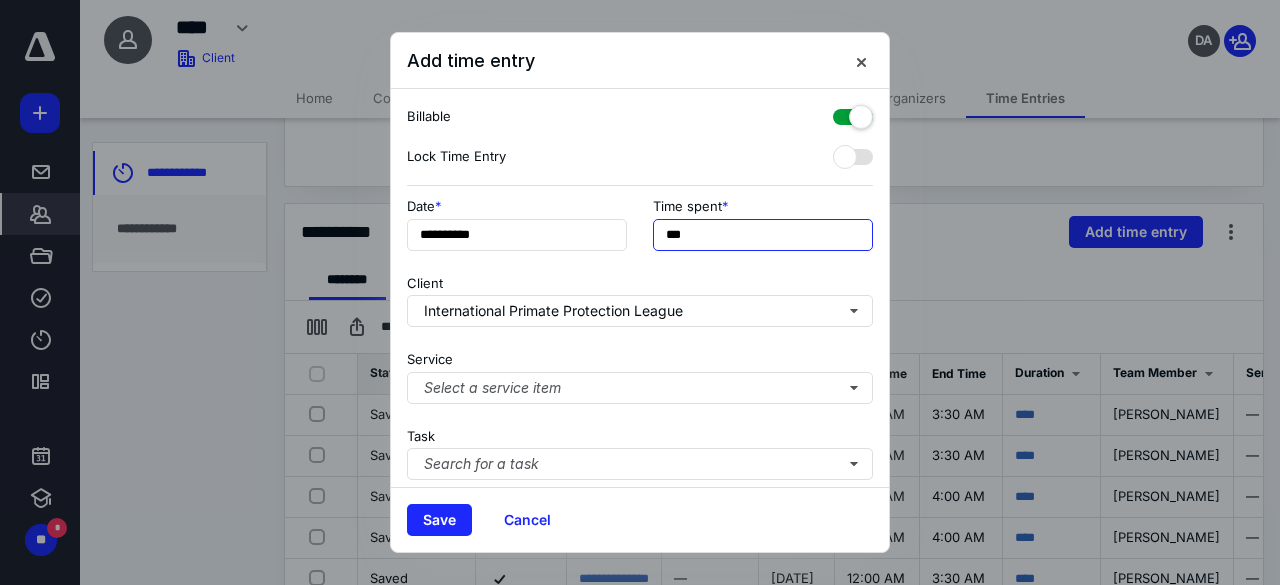 drag, startPoint x: 748, startPoint y: 228, endPoint x: 576, endPoint y: 202, distance: 173.95401 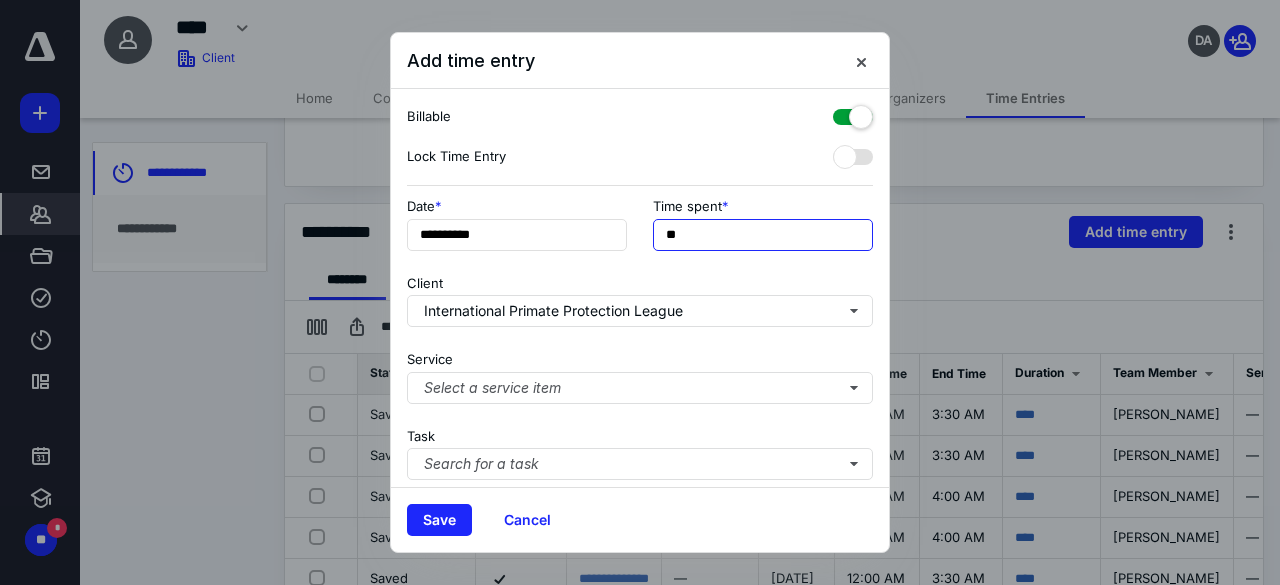 scroll, scrollTop: 315, scrollLeft: 0, axis: vertical 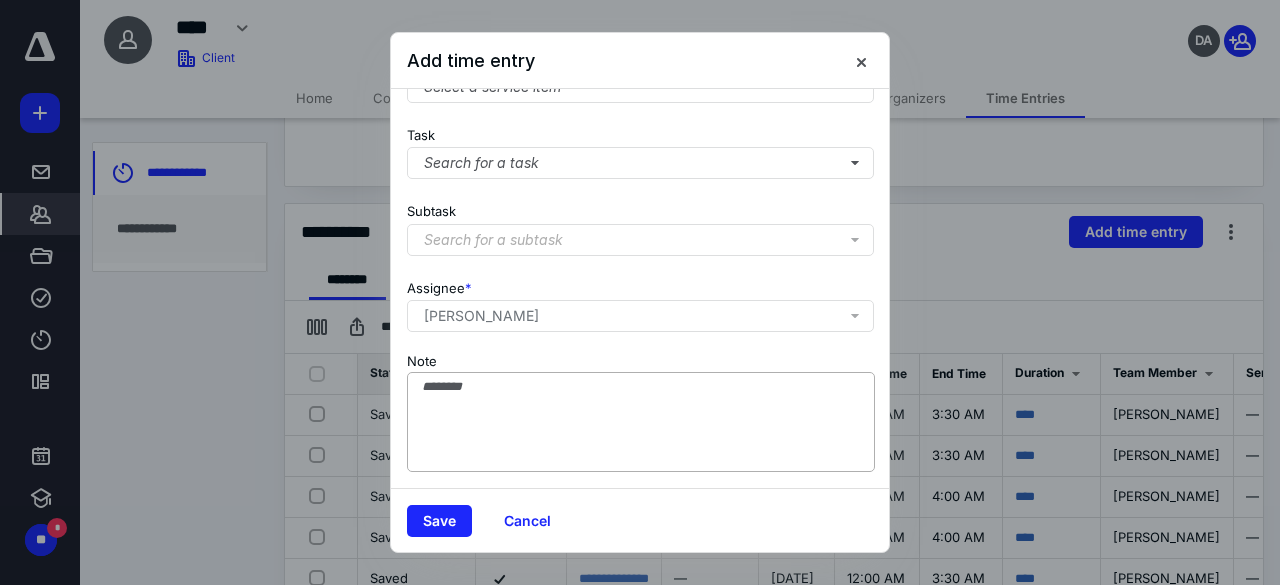 type on "**" 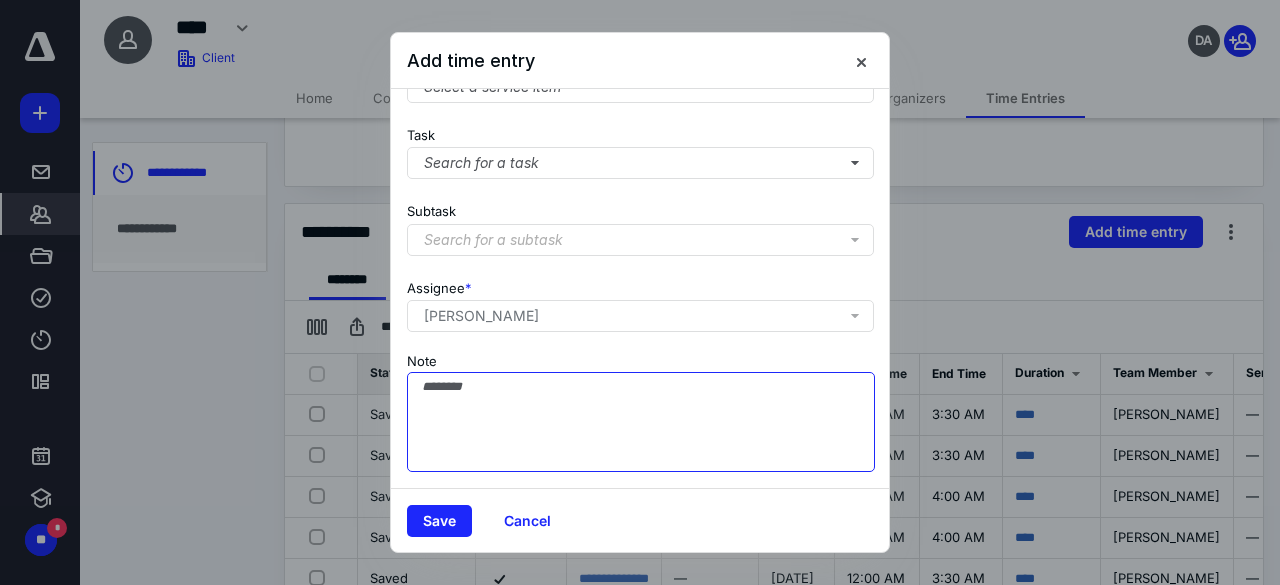 click on "Note" at bounding box center (641, 422) 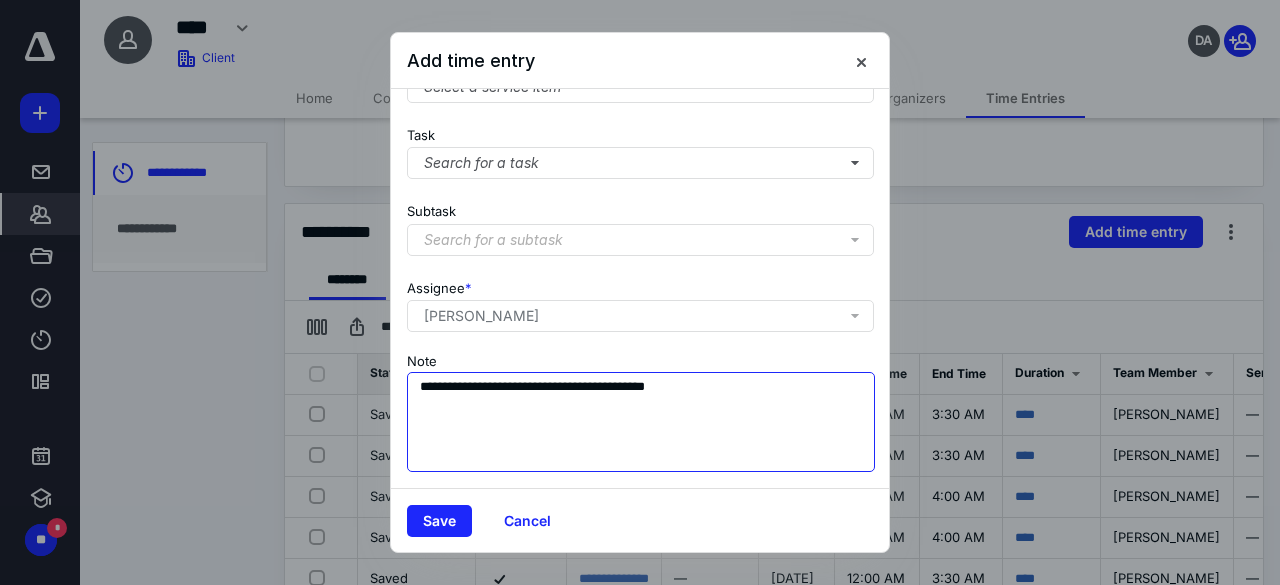 click on "**********" at bounding box center (641, 422) 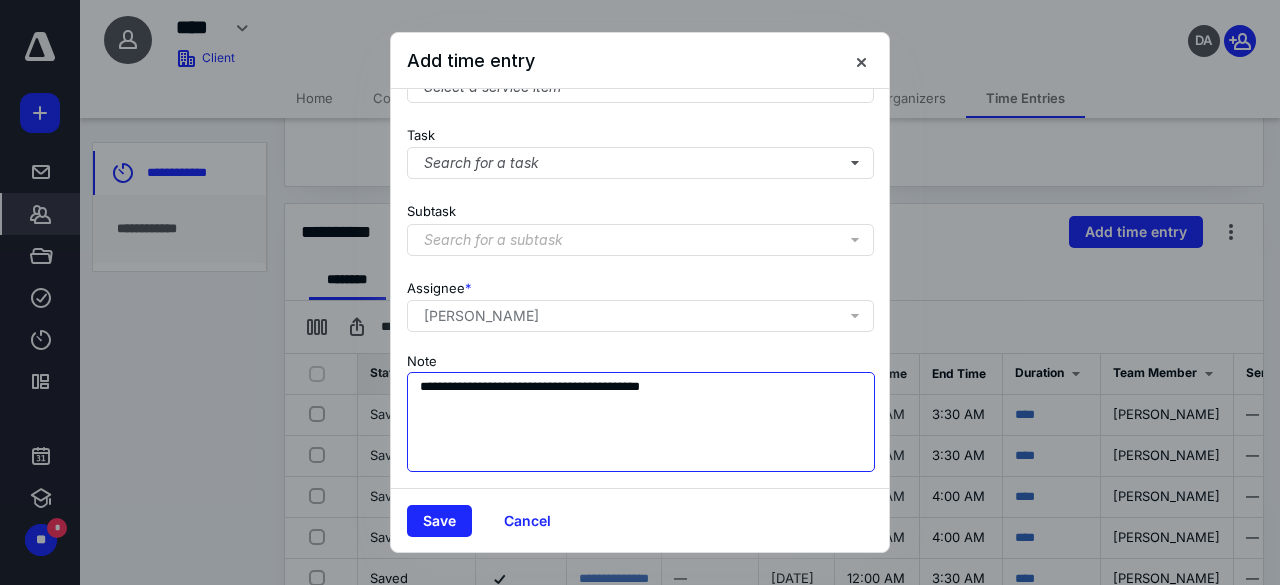 click on "**********" at bounding box center (641, 422) 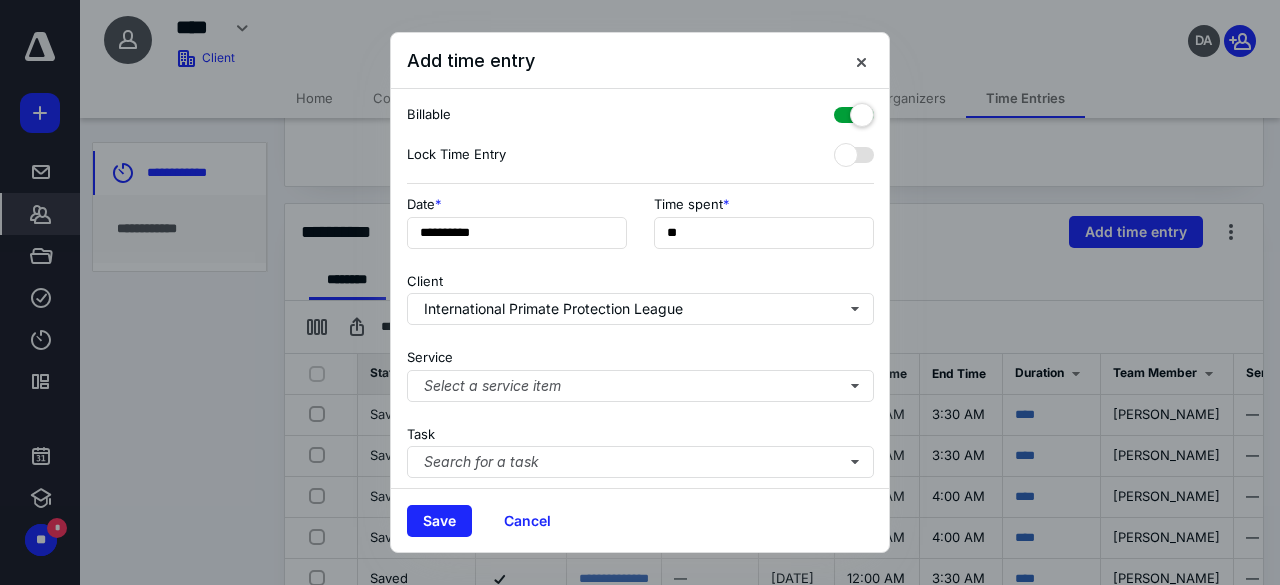 scroll, scrollTop: 0, scrollLeft: 0, axis: both 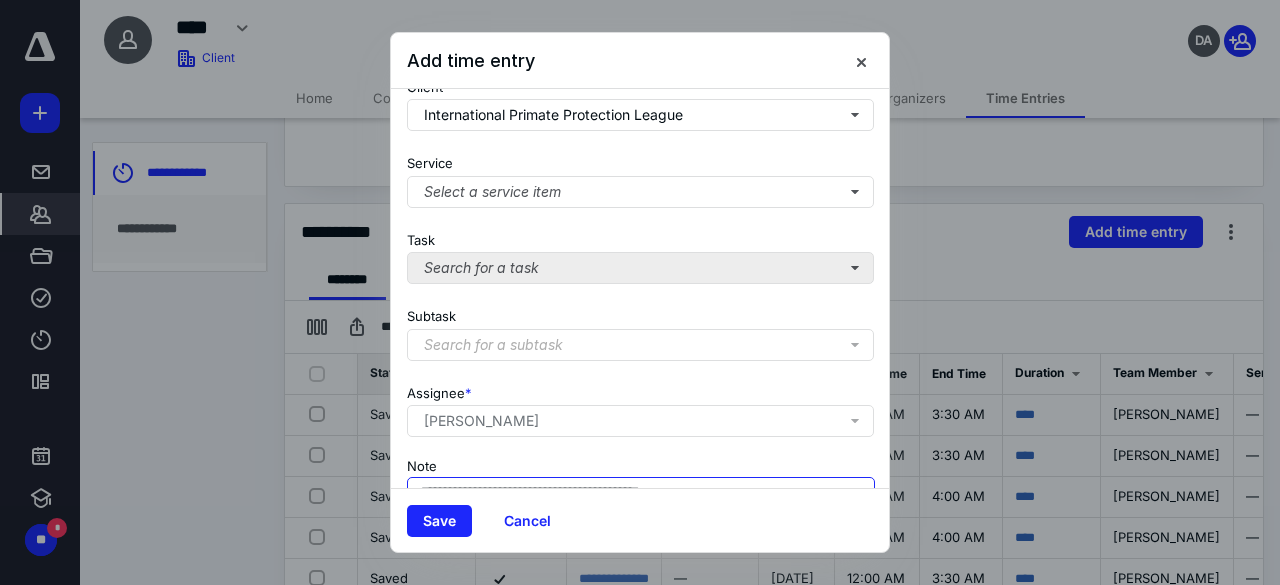 type on "**********" 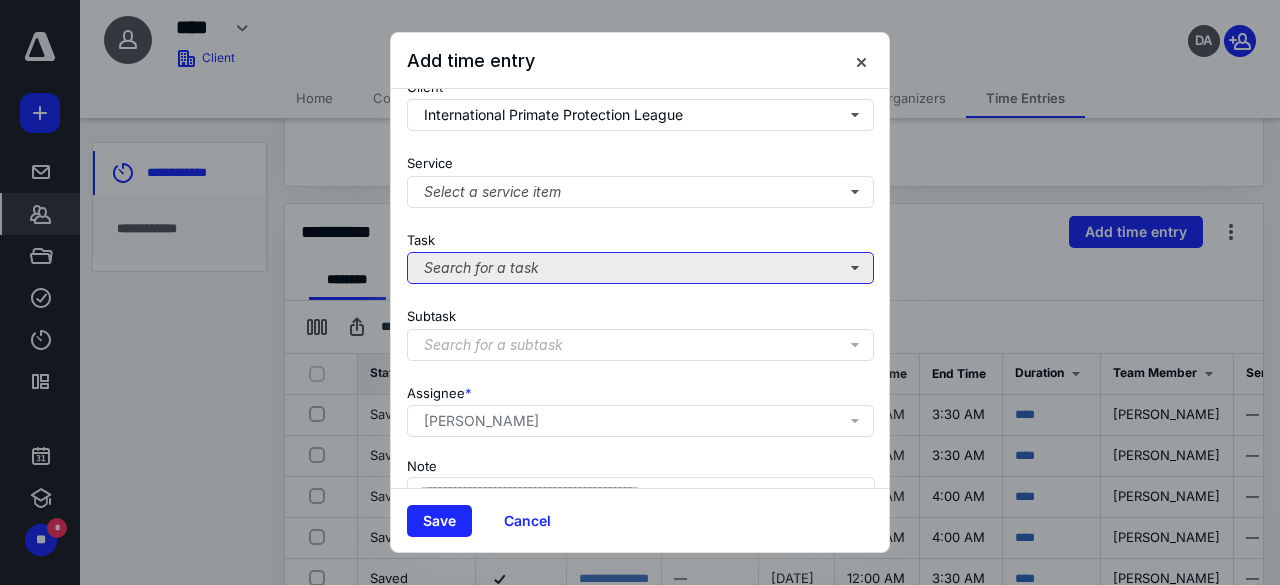 scroll, scrollTop: 196, scrollLeft: 0, axis: vertical 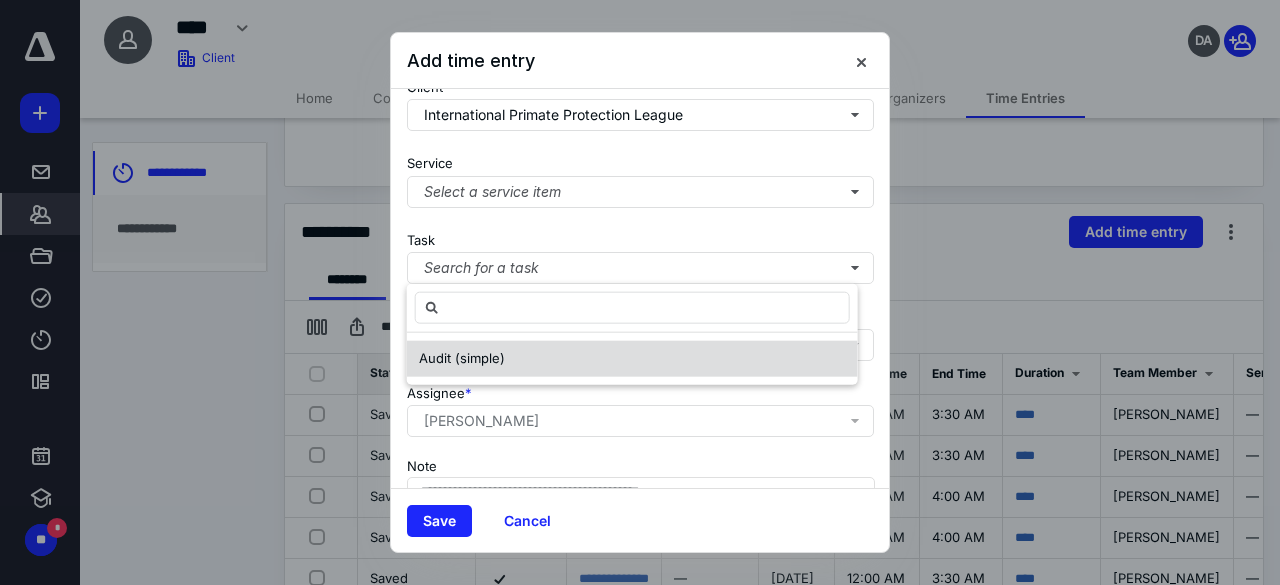 click on "Audit (simple)" at bounding box center (462, 358) 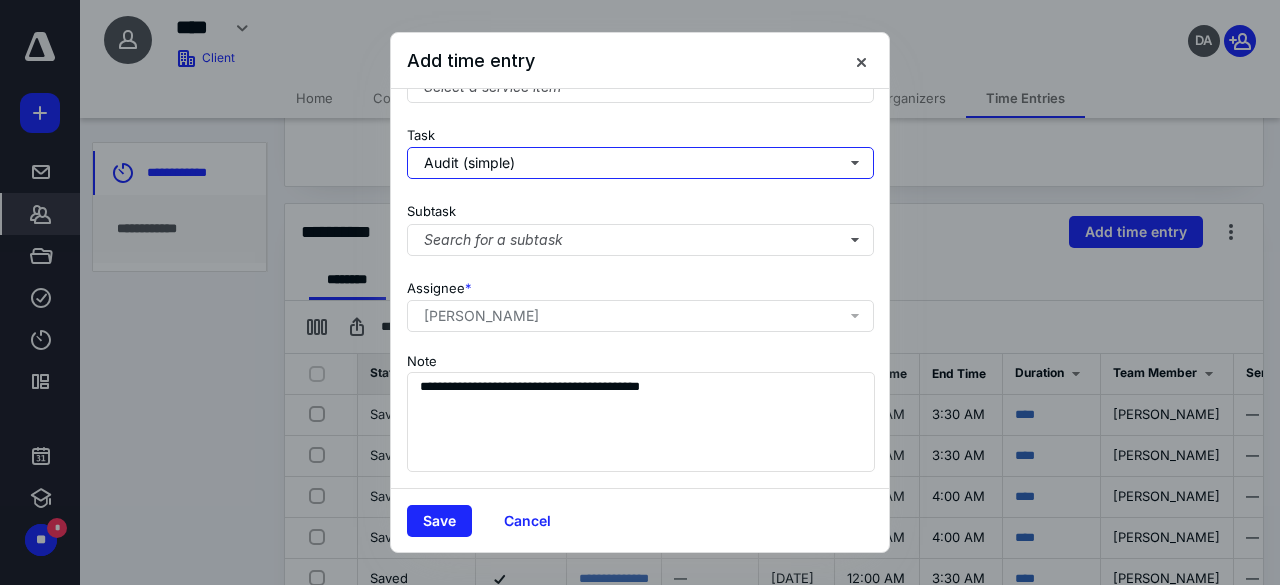 scroll, scrollTop: 315, scrollLeft: 0, axis: vertical 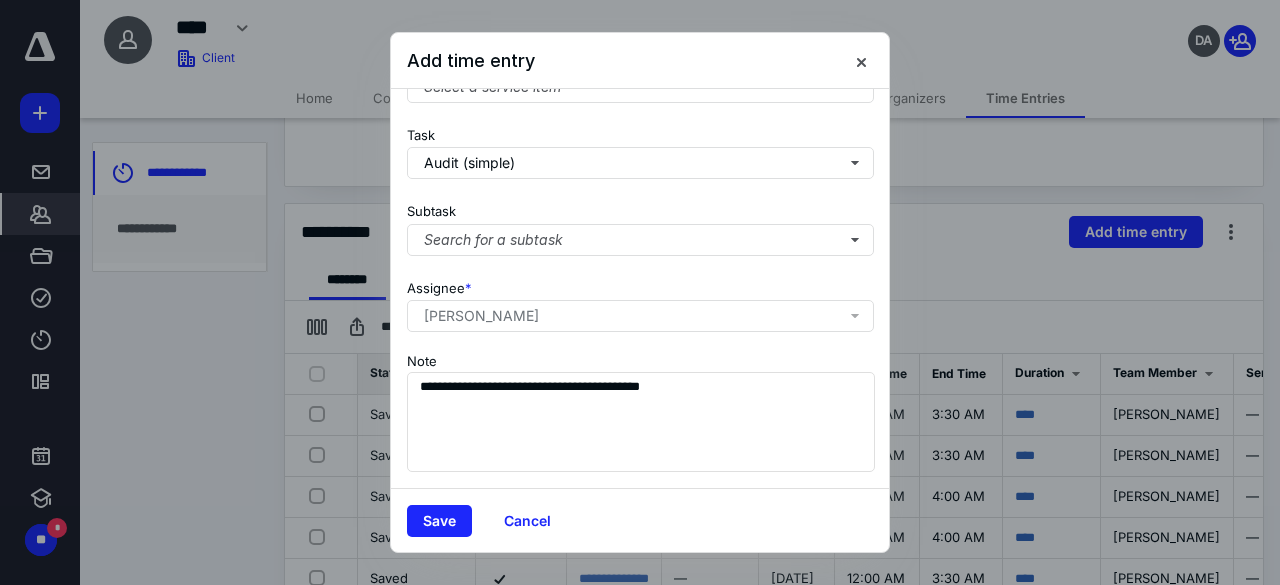 click on "**********" at bounding box center (640, 410) 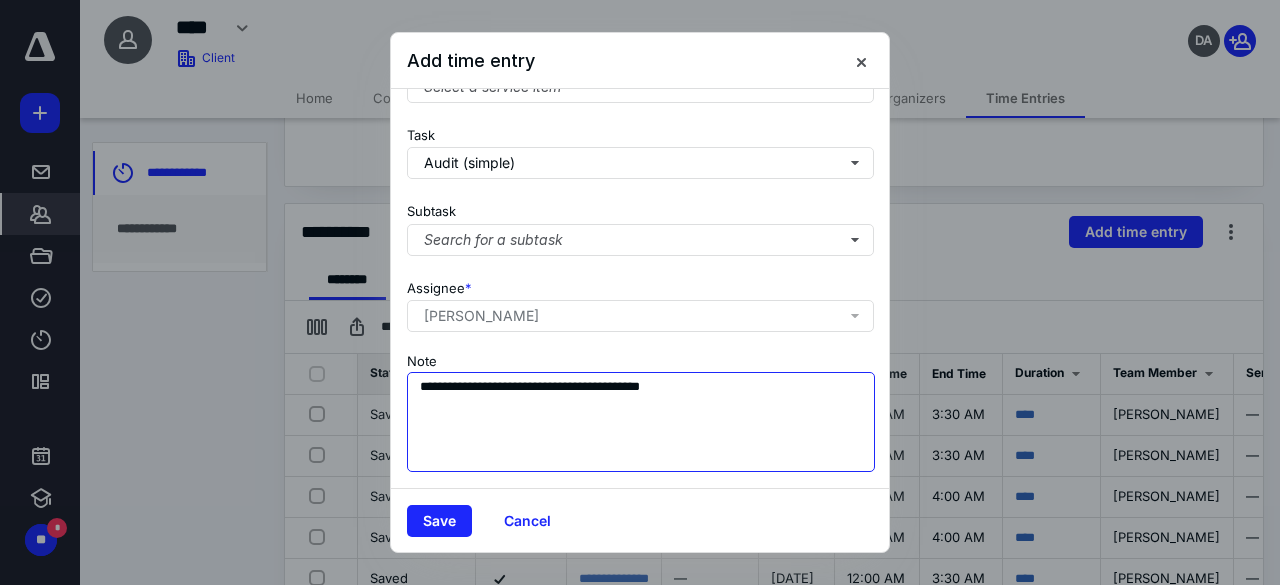 click on "**********" at bounding box center [641, 422] 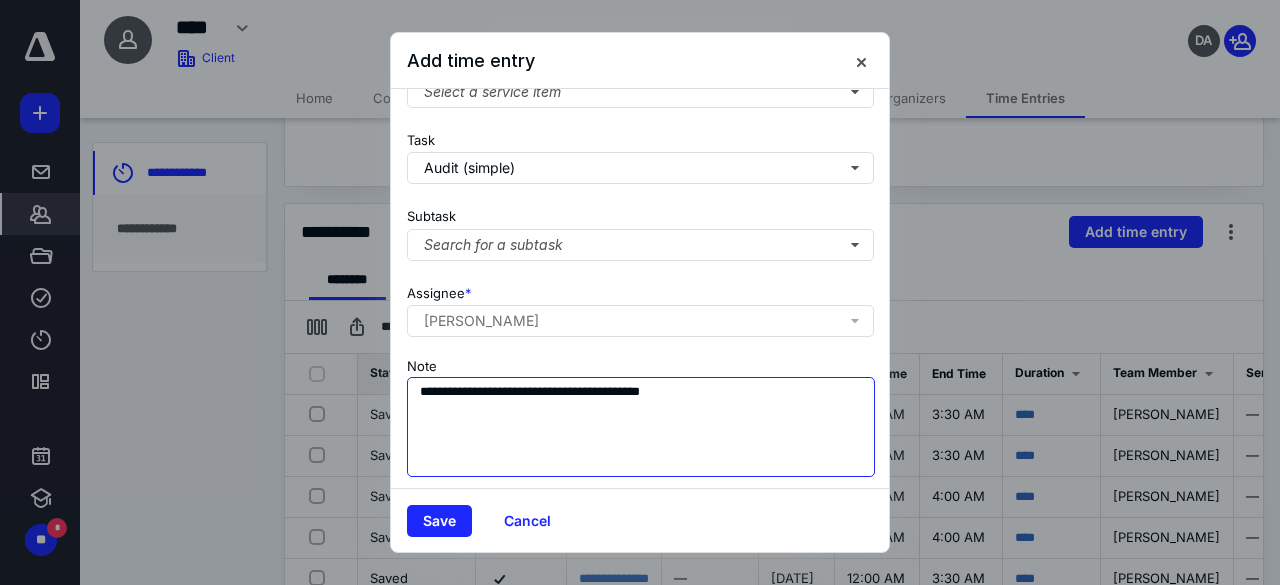 scroll, scrollTop: 315, scrollLeft: 0, axis: vertical 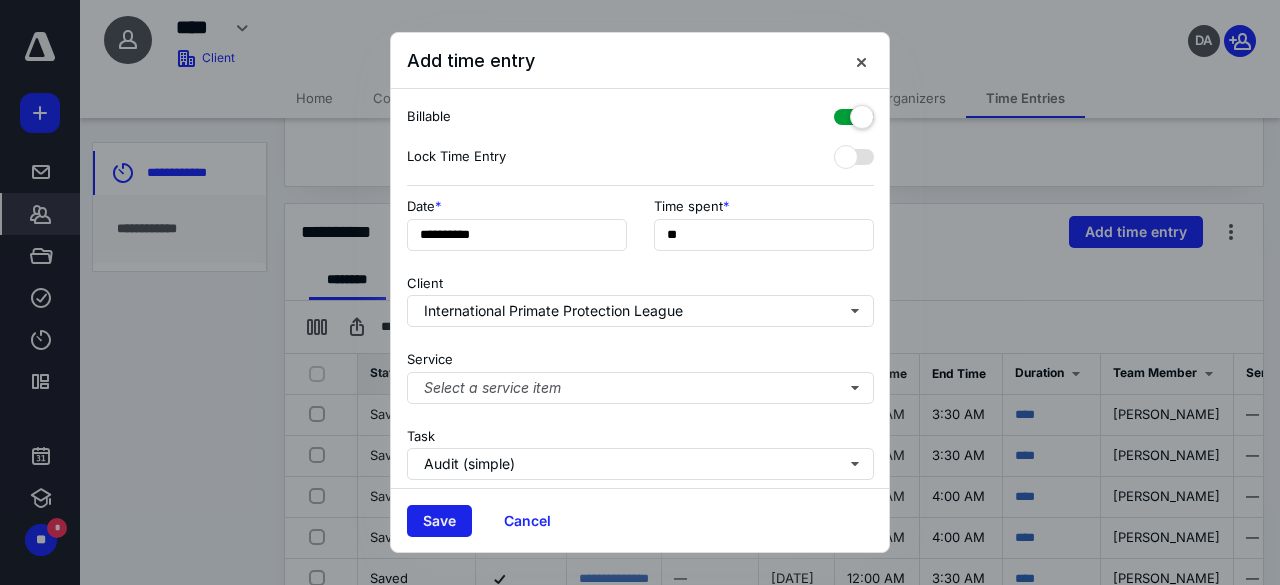 click on "Save" at bounding box center [439, 521] 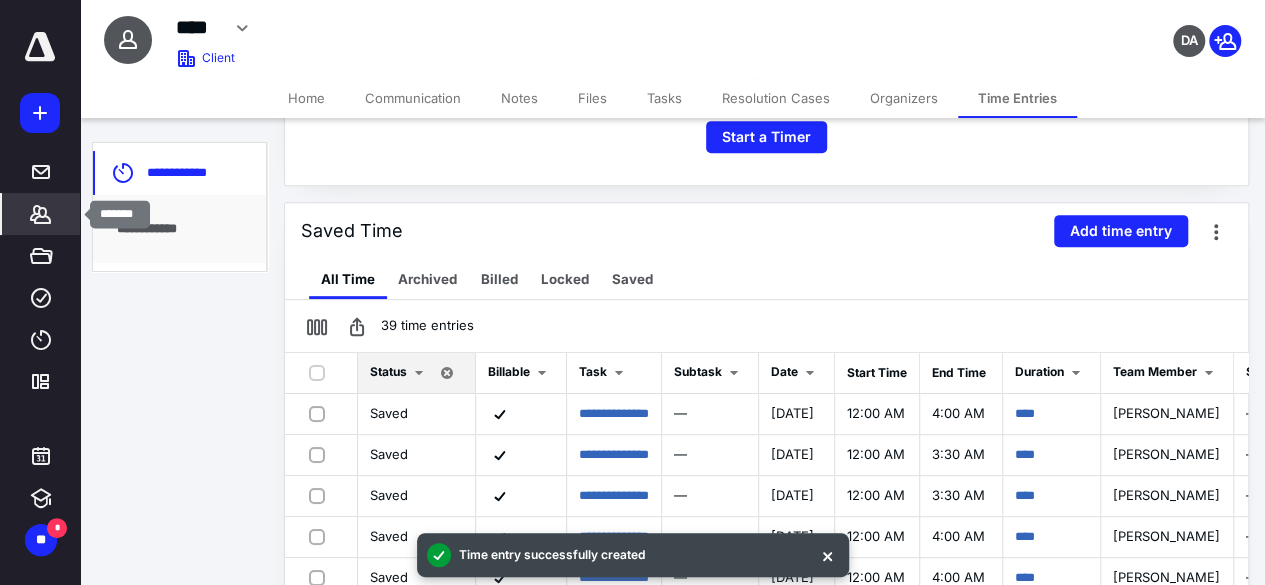 click 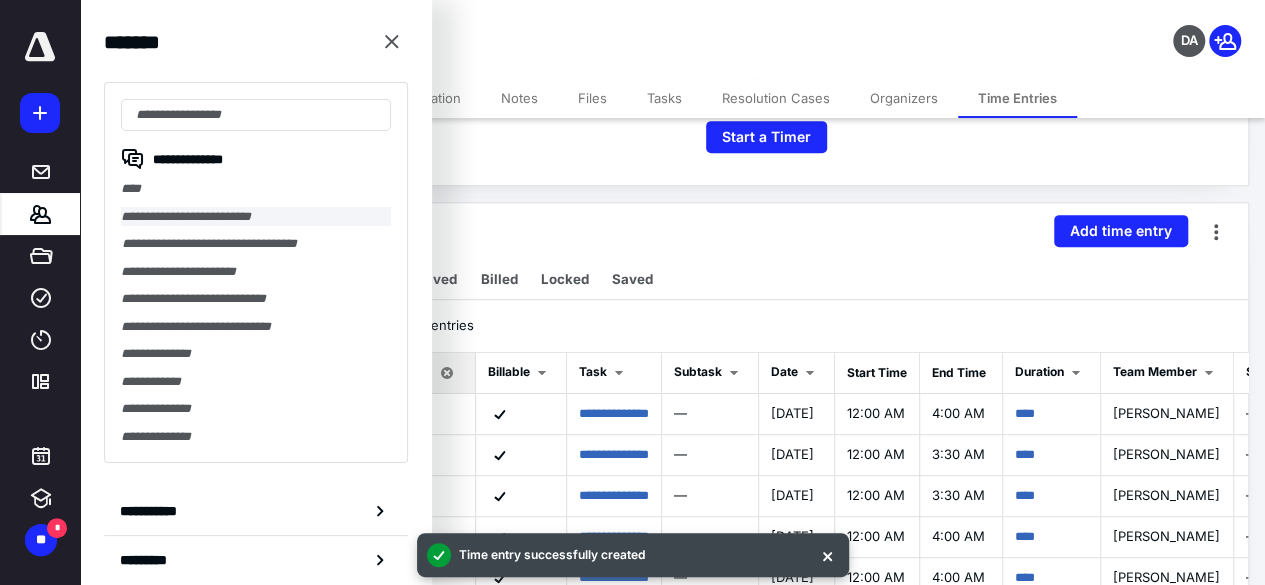 click on "**********" at bounding box center (256, 217) 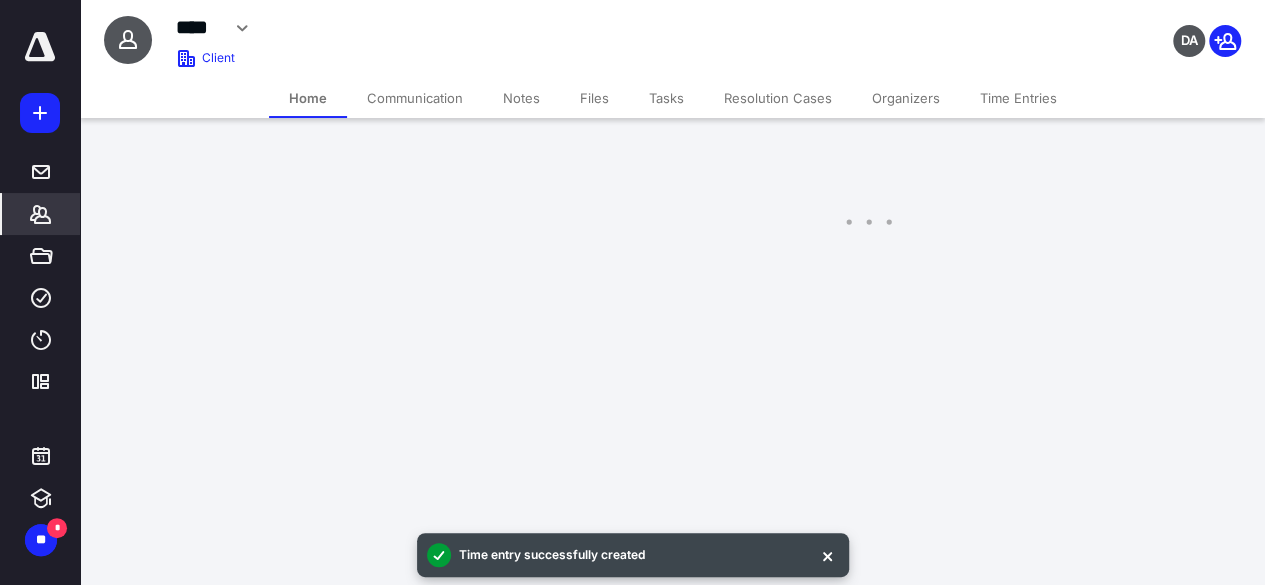 scroll, scrollTop: 0, scrollLeft: 0, axis: both 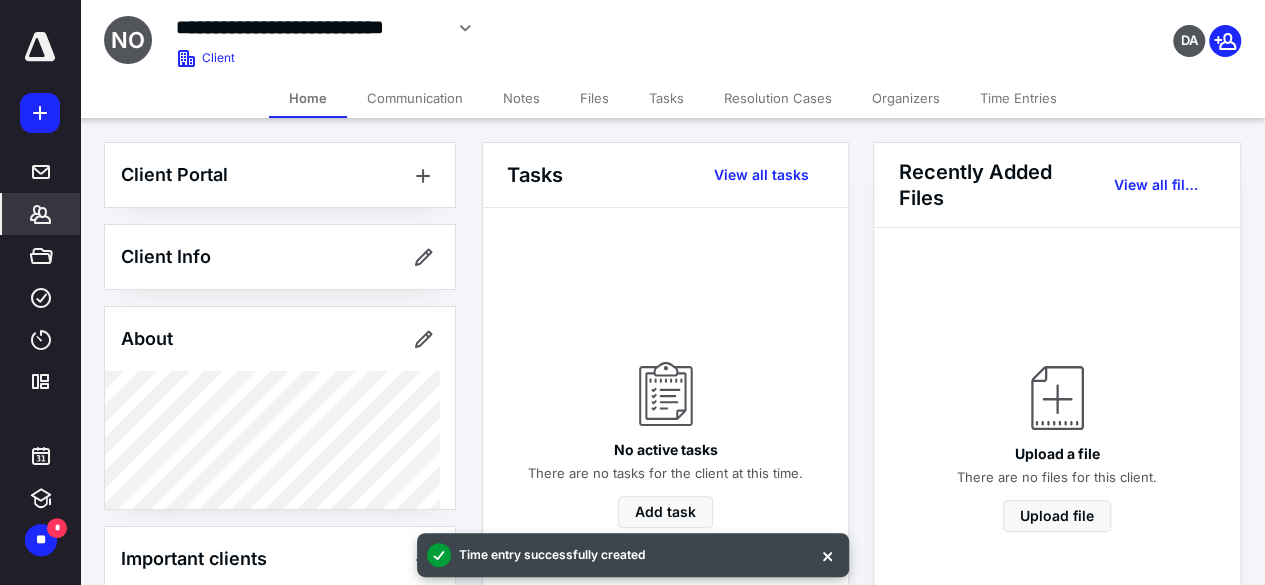 click on "Time Entries" at bounding box center [1018, 98] 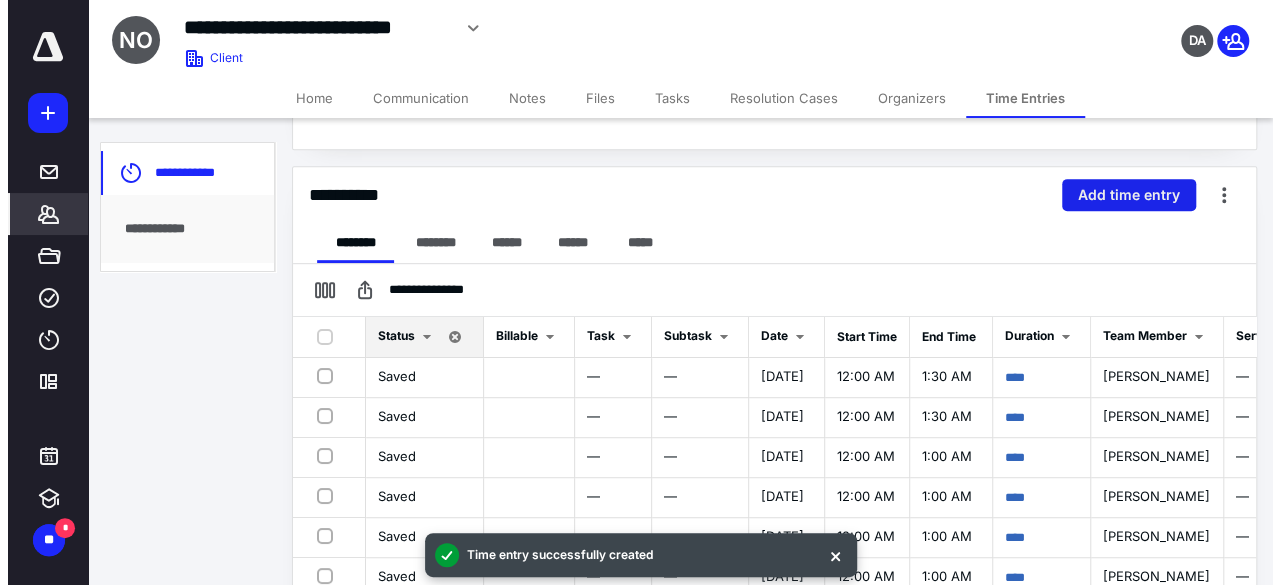 scroll, scrollTop: 399, scrollLeft: 0, axis: vertical 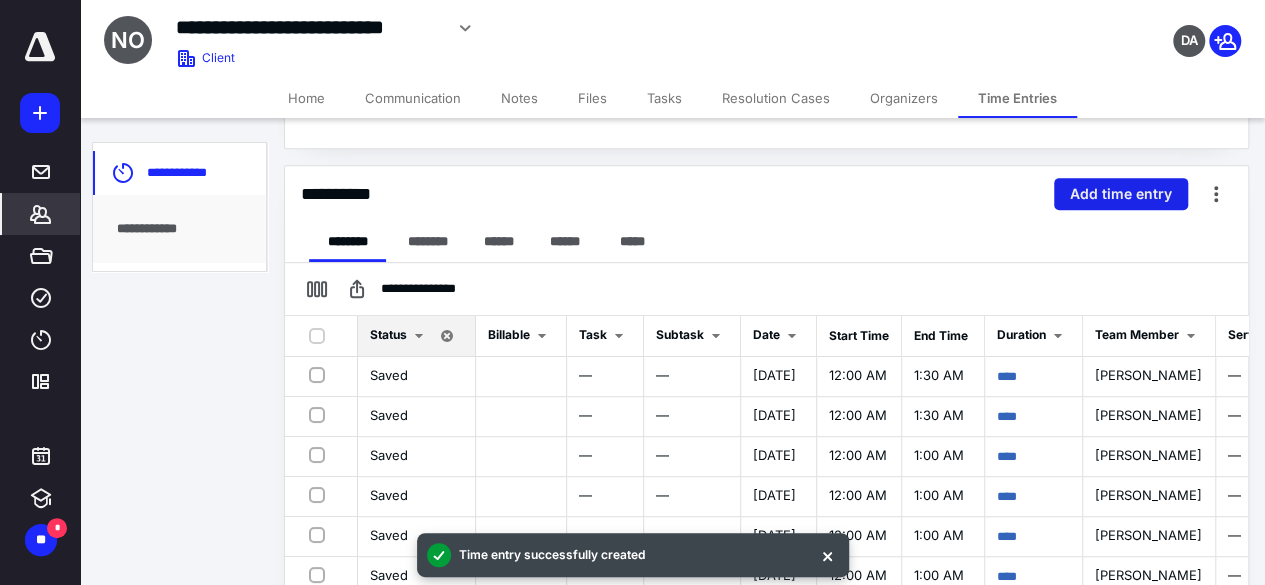 click on "Add time entry" at bounding box center [1121, 194] 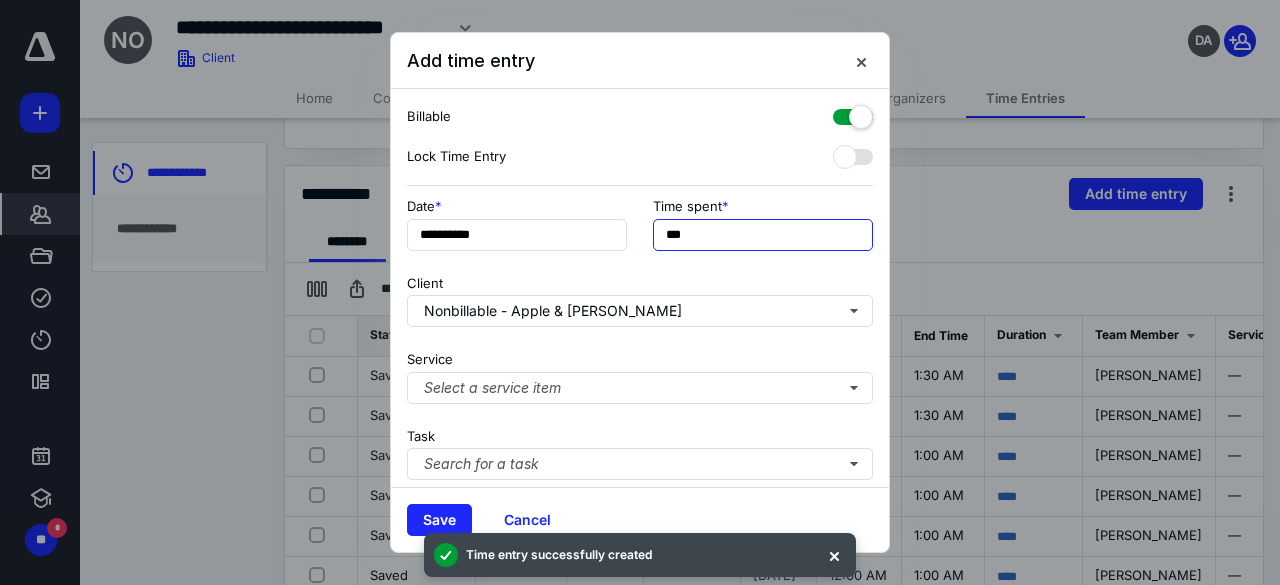 drag, startPoint x: 736, startPoint y: 229, endPoint x: 586, endPoint y: 215, distance: 150.65192 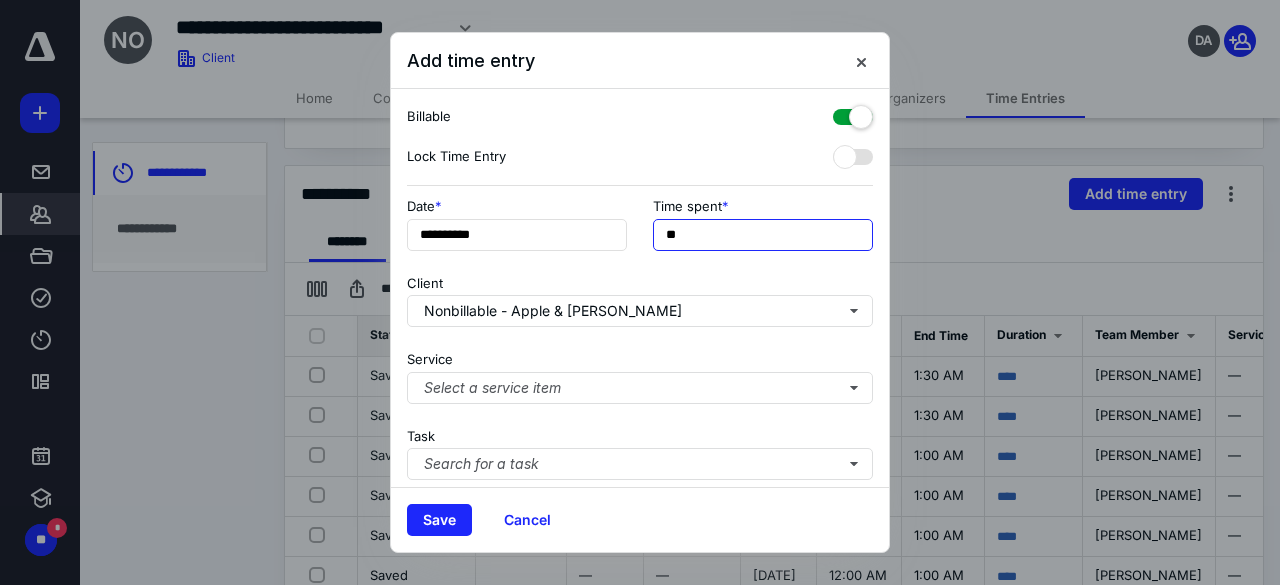 type on "**" 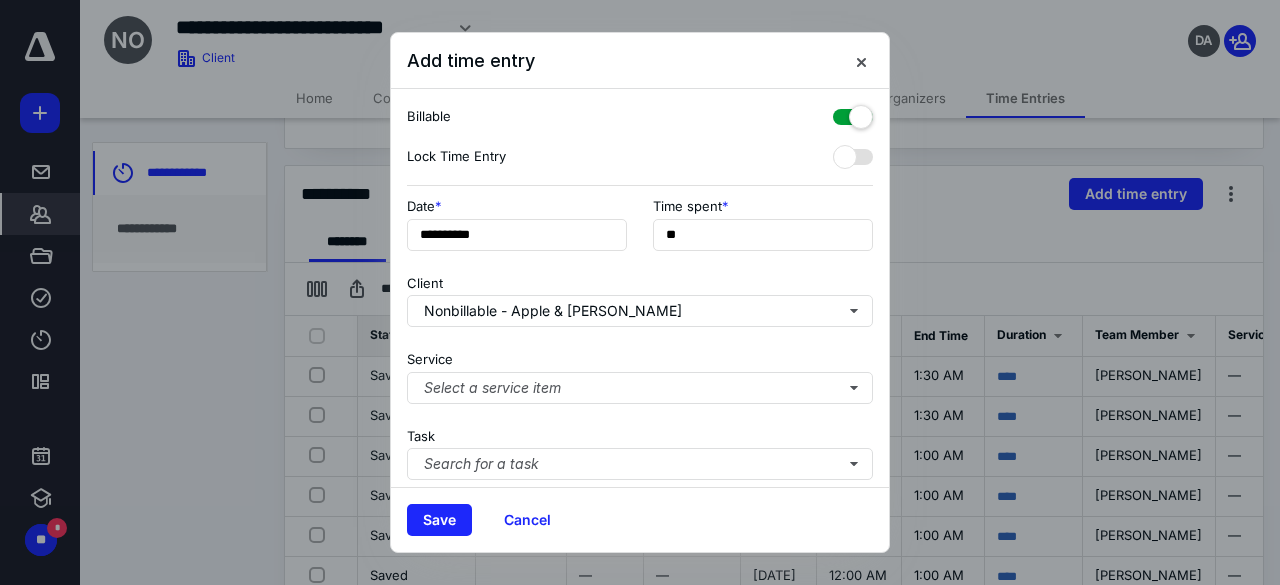click on "**********" at bounding box center (640, 288) 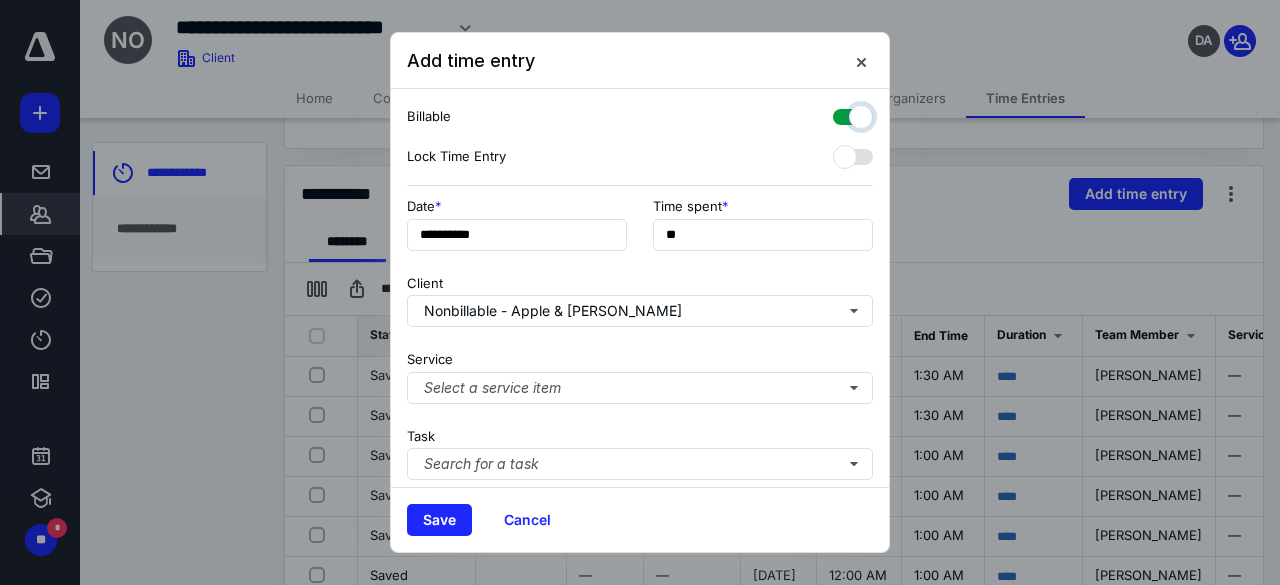 click at bounding box center (843, 114) 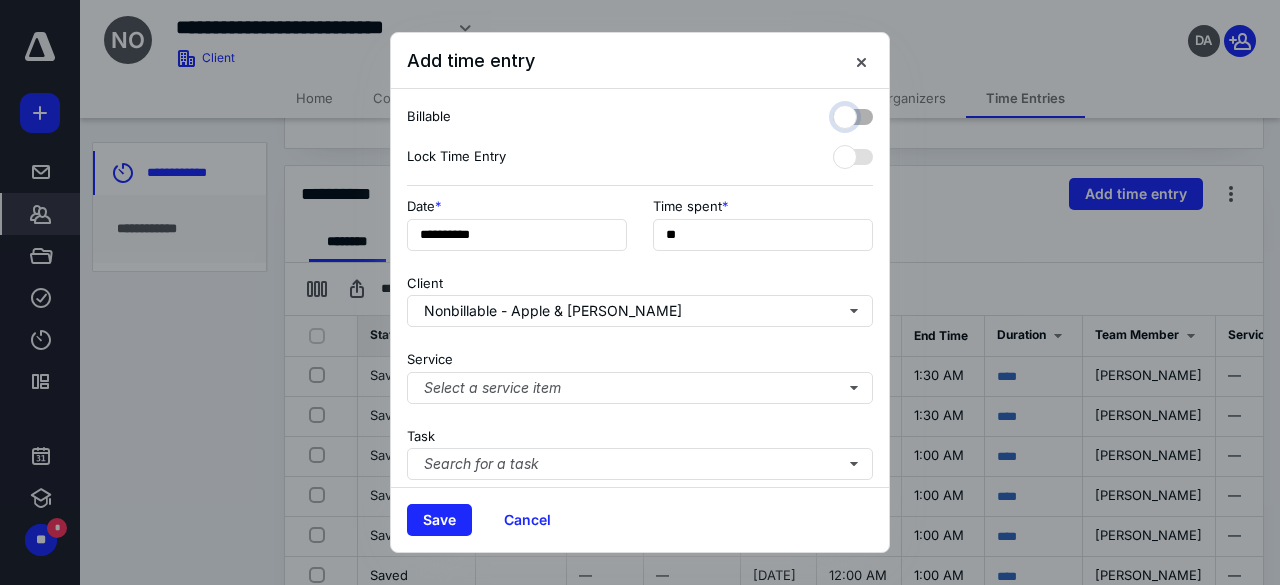 checkbox on "false" 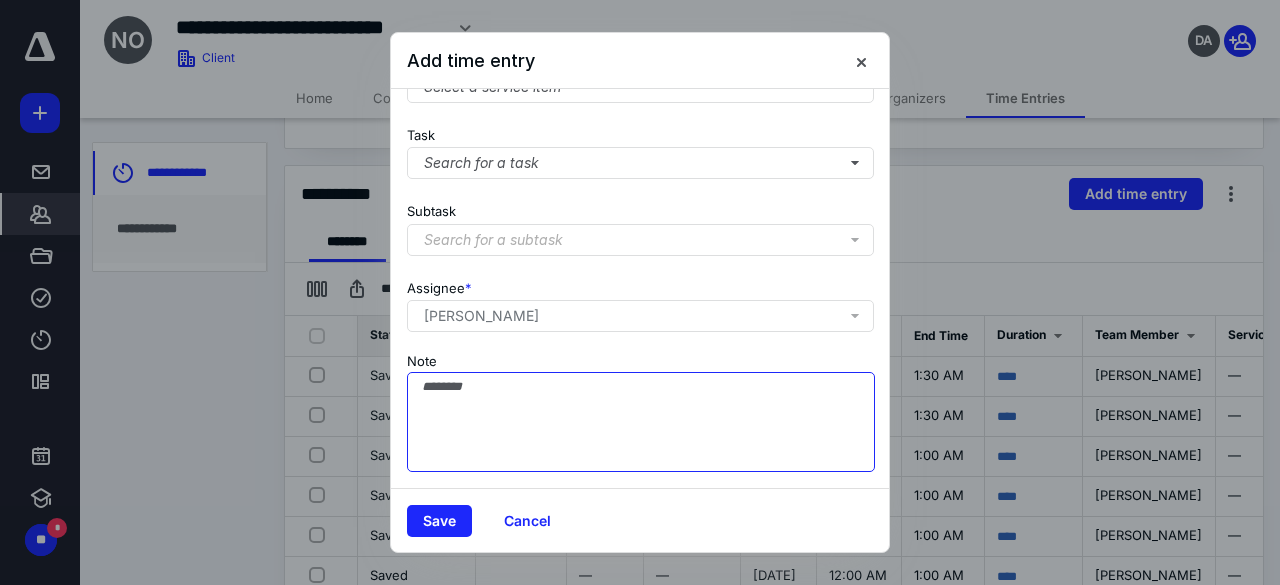click on "Note" at bounding box center [641, 422] 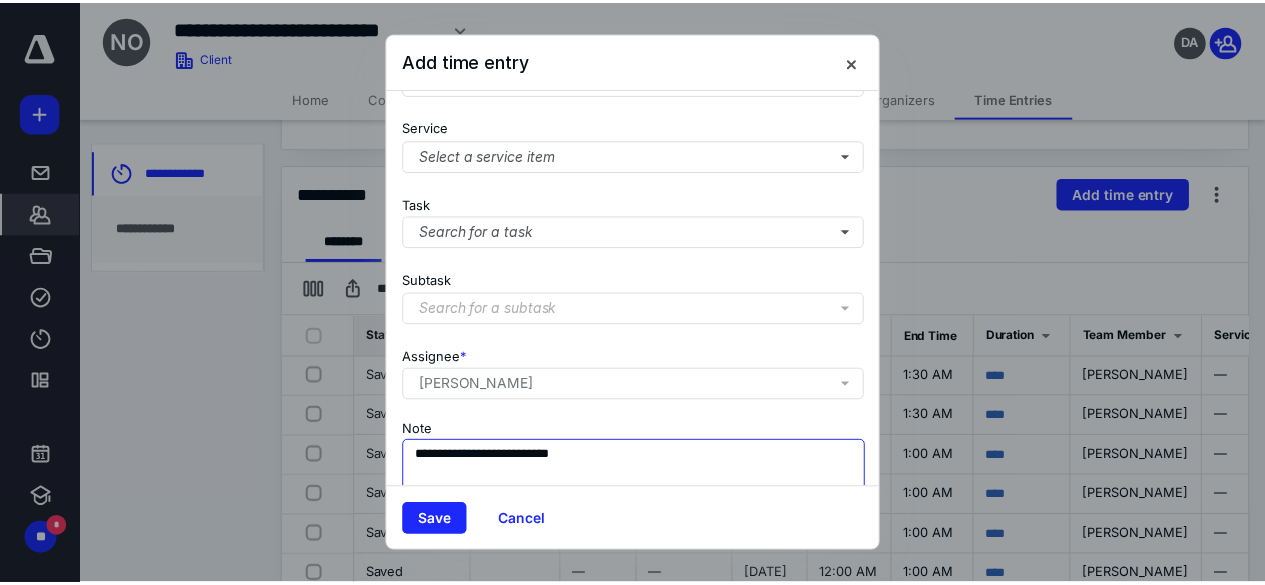 scroll, scrollTop: 0, scrollLeft: 0, axis: both 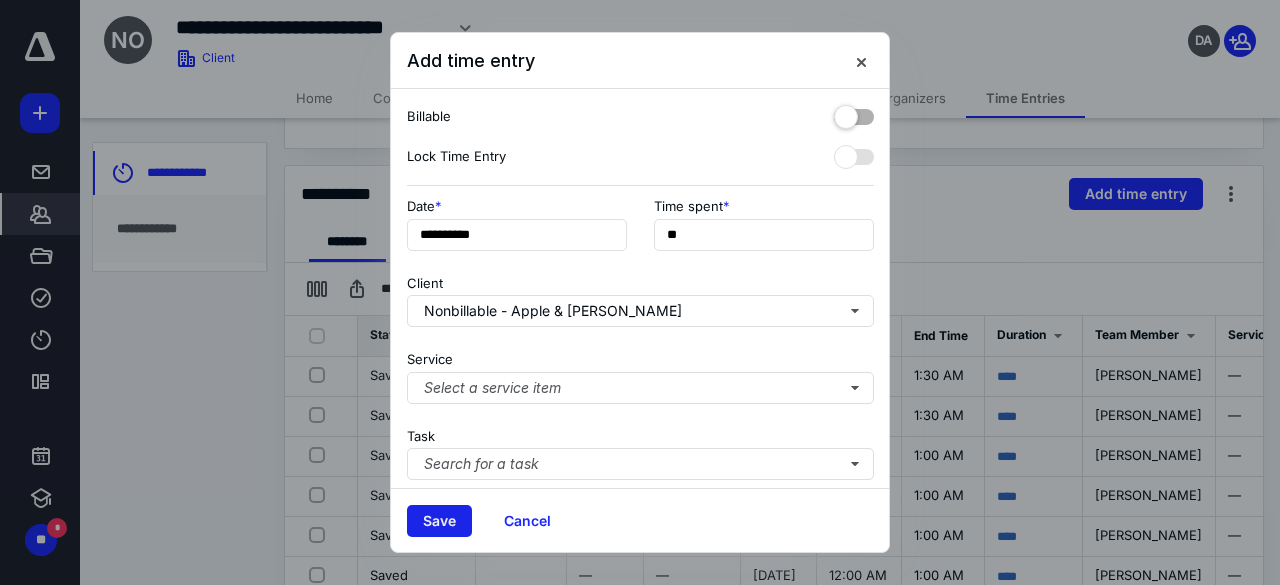 type on "**********" 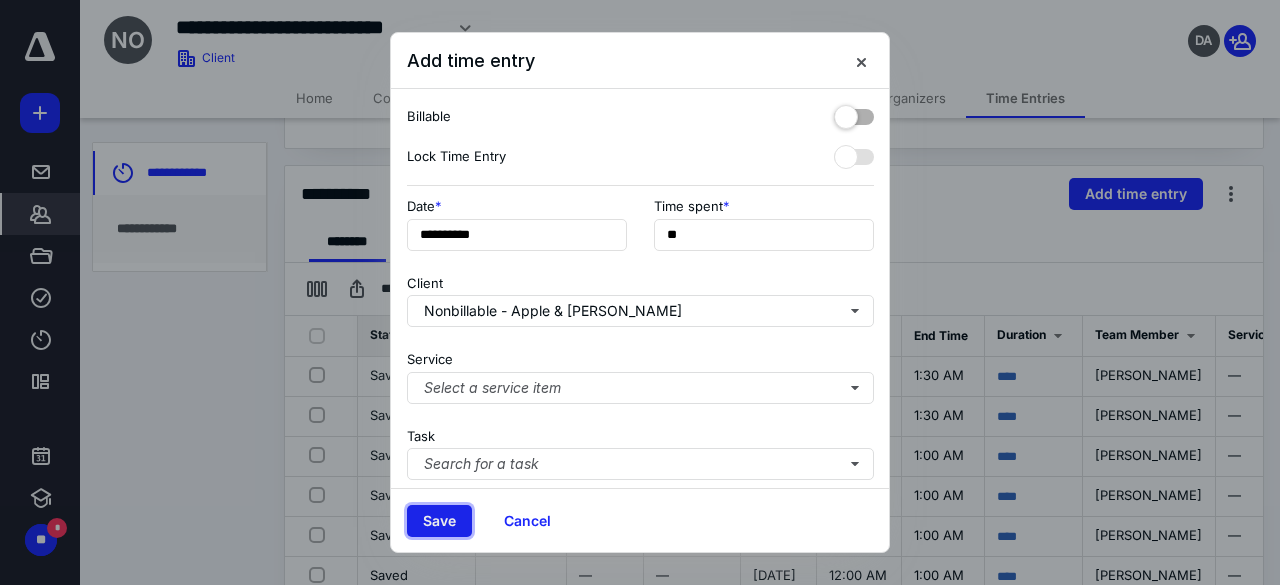 click on "Save" at bounding box center [439, 521] 